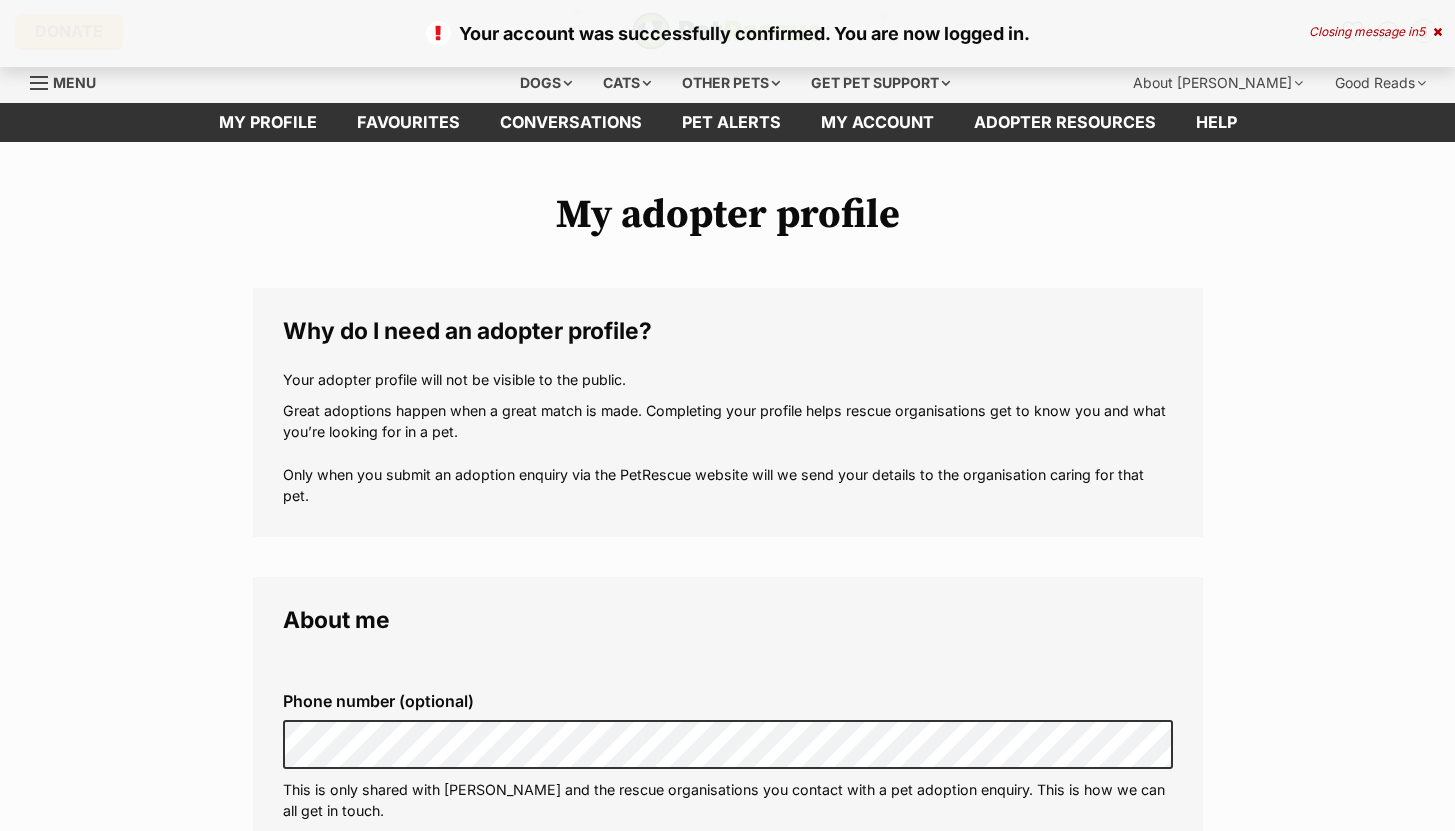 scroll, scrollTop: 0, scrollLeft: 0, axis: both 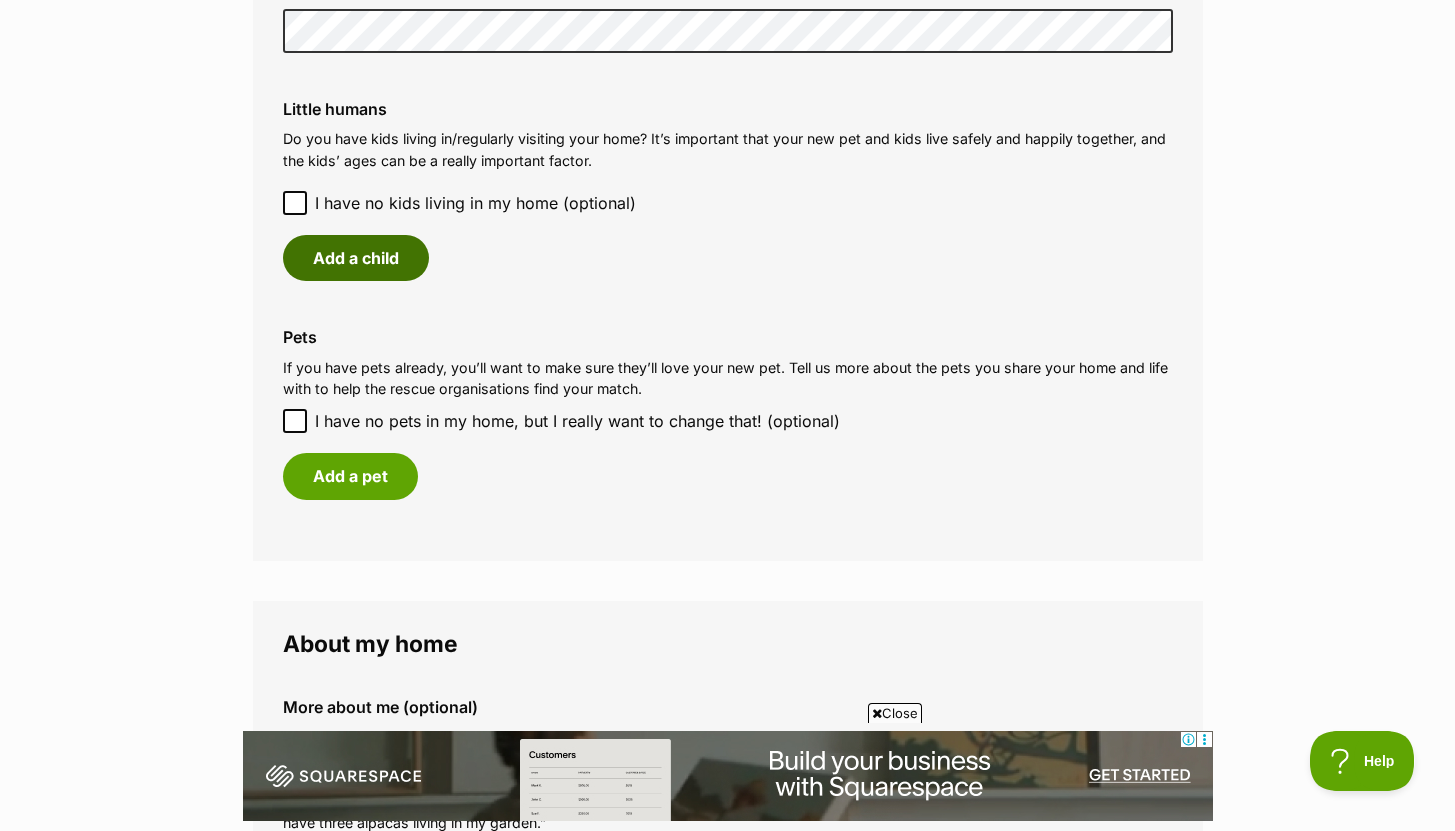 click on "Add a child" at bounding box center (356, 258) 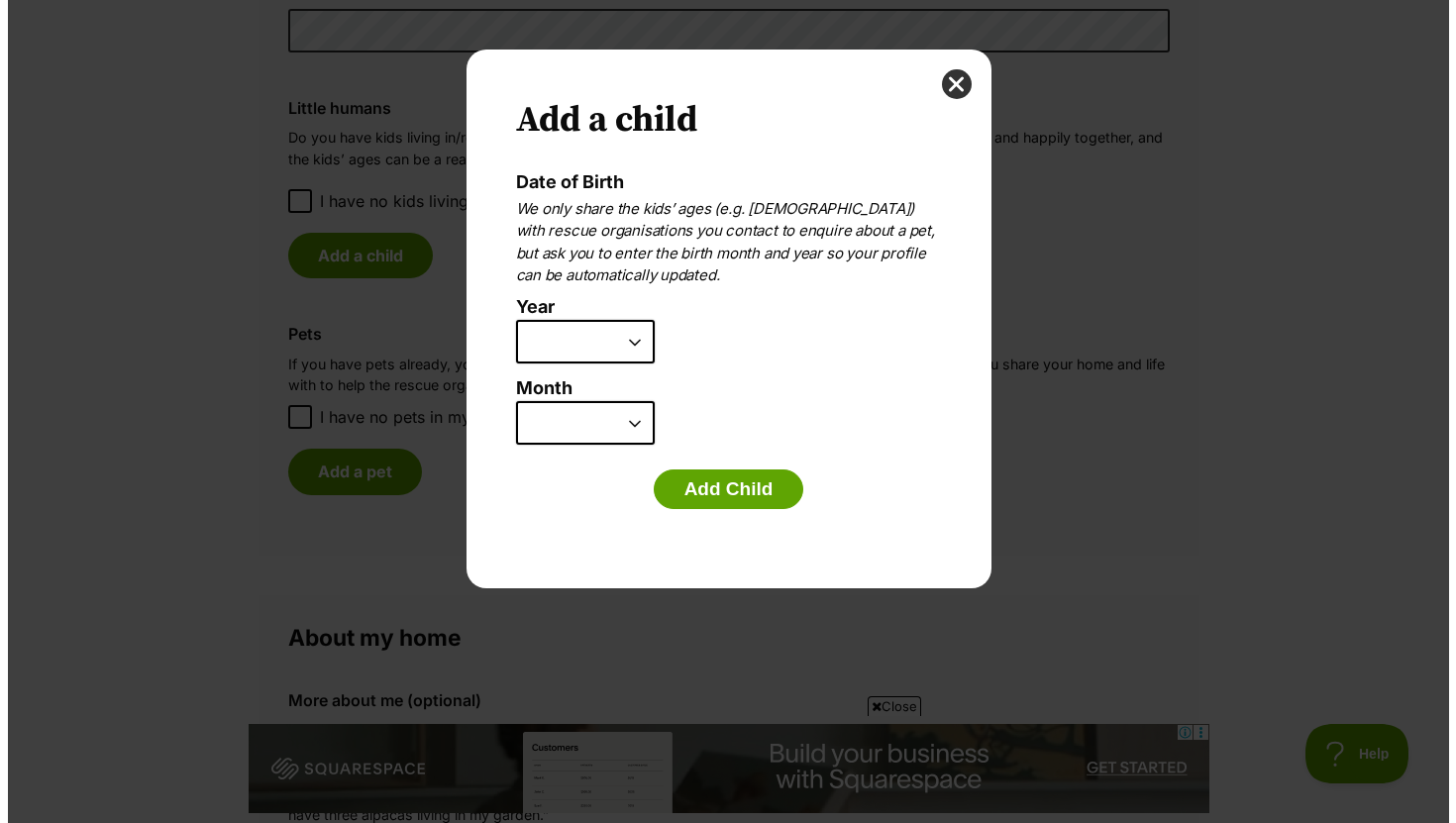 scroll, scrollTop: 0, scrollLeft: 0, axis: both 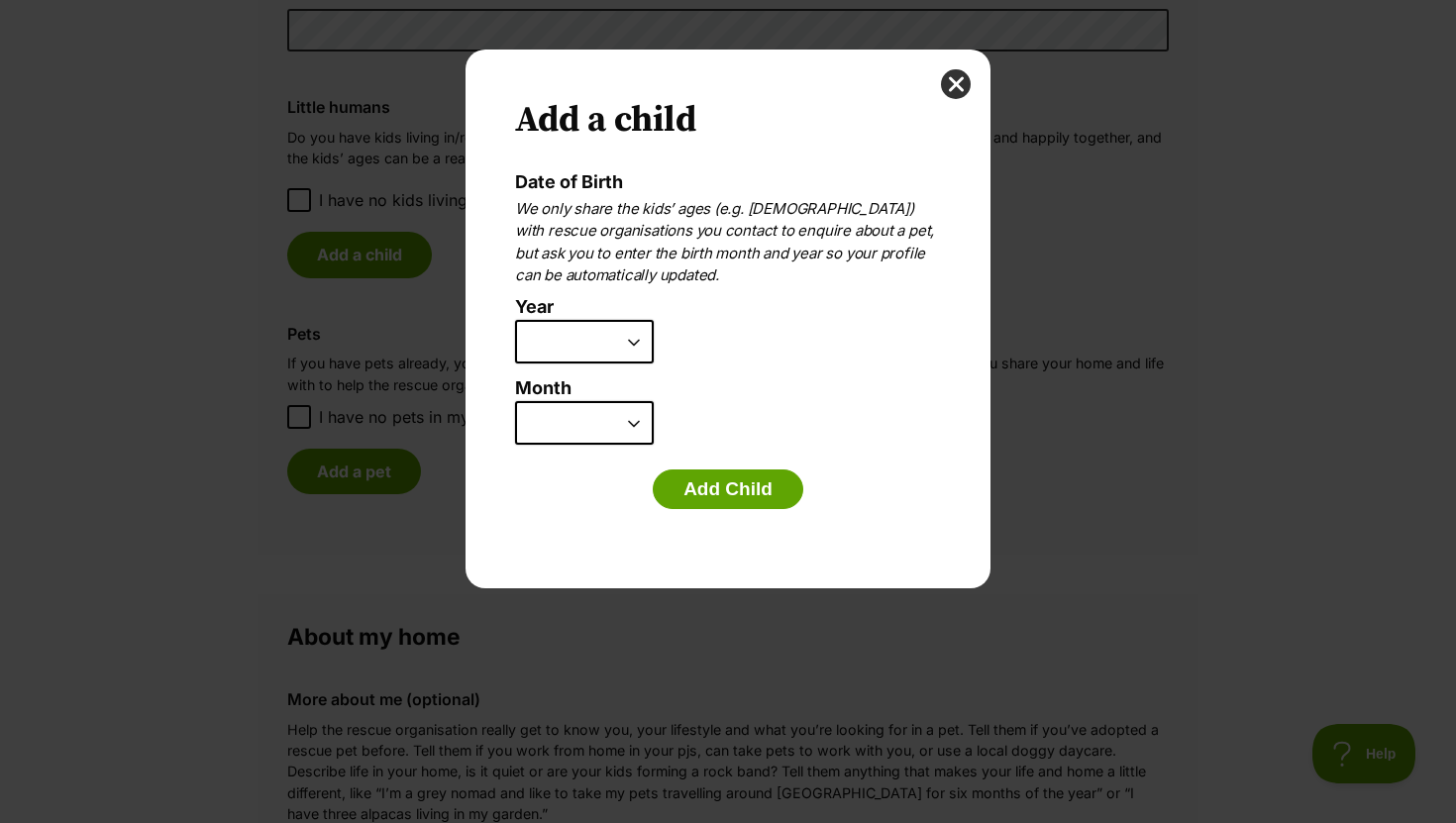 click on "2025
2024
2023
2022
2021
2020
2019
2018
2017
2016
2015
2014
2013
2012
2011
2010
2009
2008
2007" at bounding box center [584, 342] 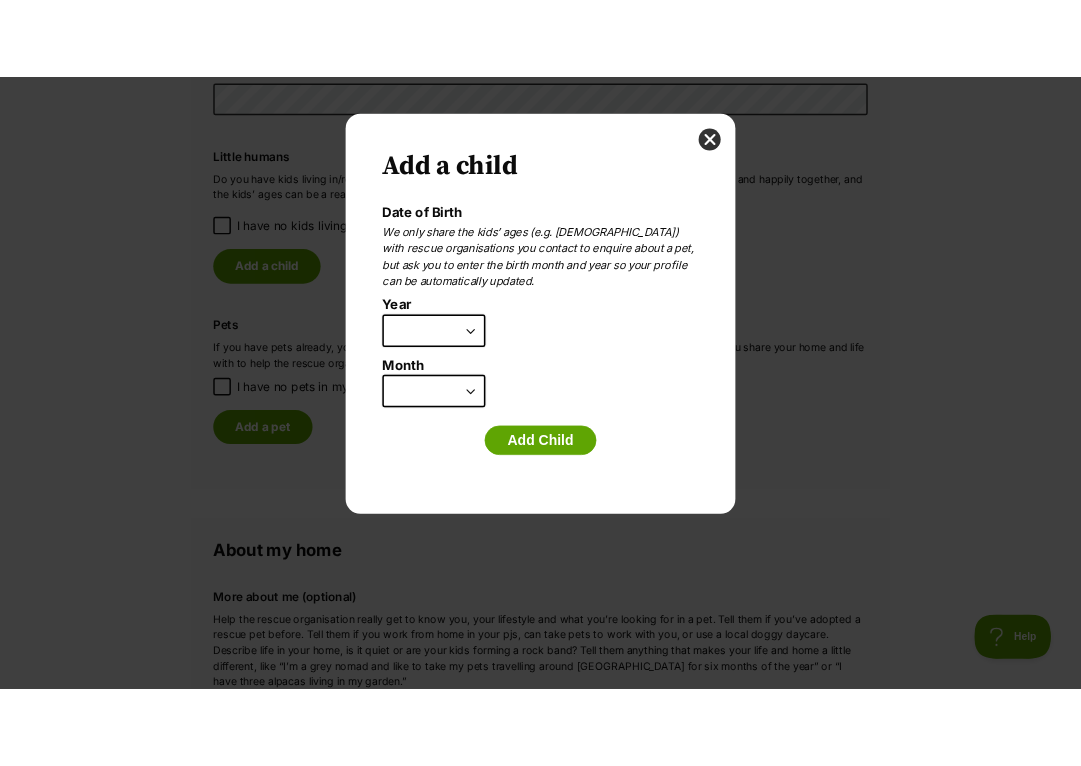 scroll, scrollTop: 0, scrollLeft: 0, axis: both 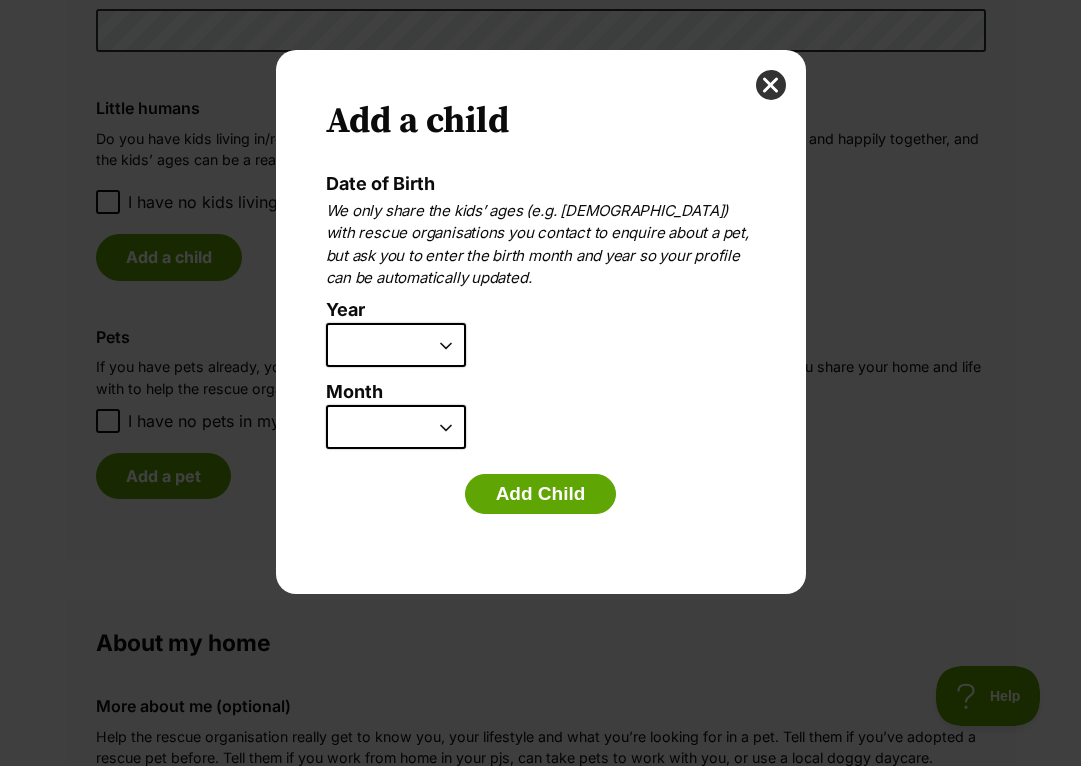 click on "Add Child" at bounding box center (541, 499) 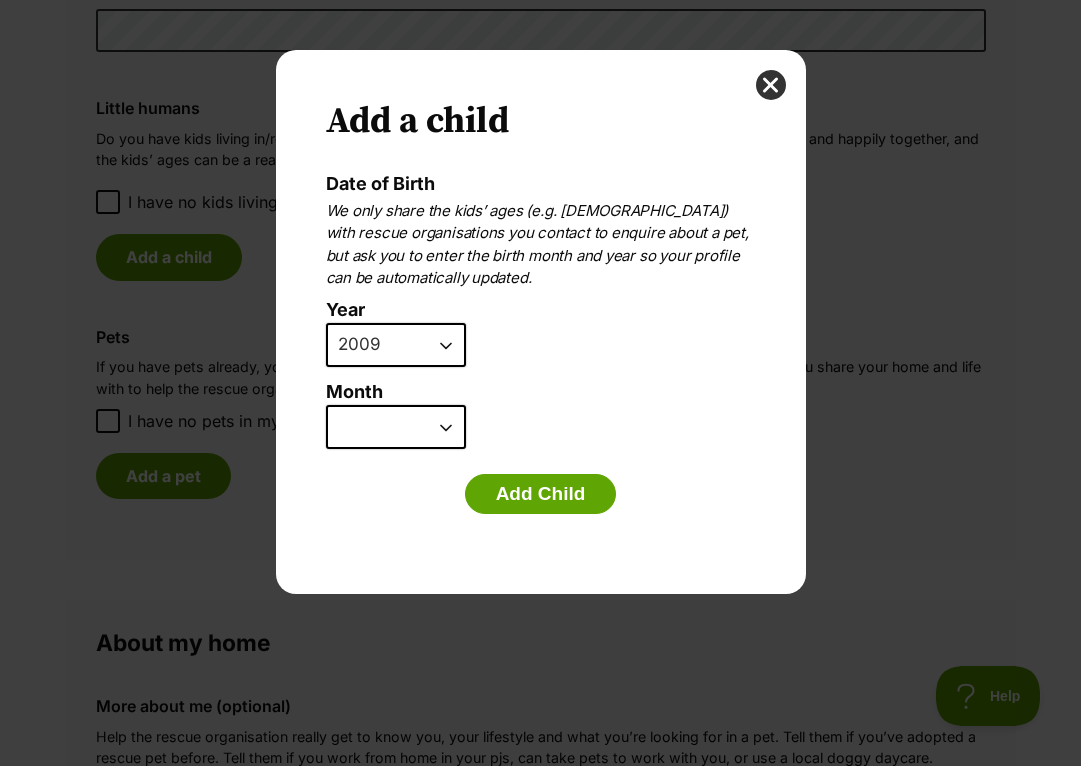click on "January
February
March
April
May
June
July
August
September
October
November
December" at bounding box center [396, 427] 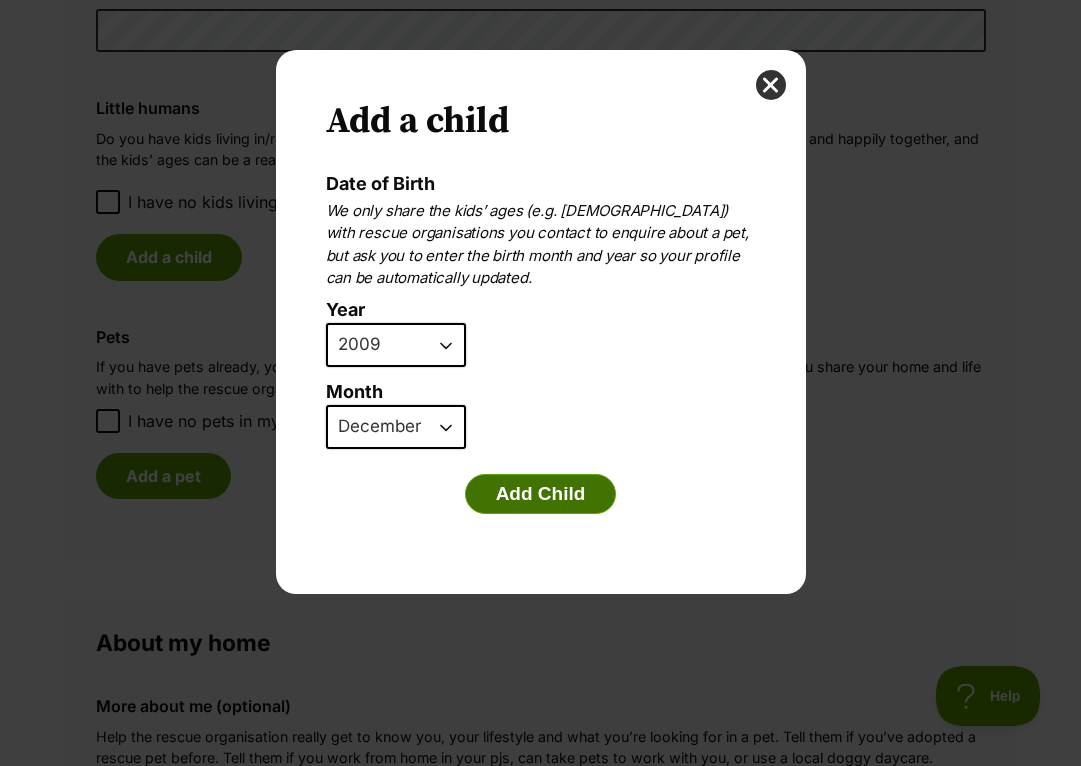 click on "Add Child" at bounding box center [541, 494] 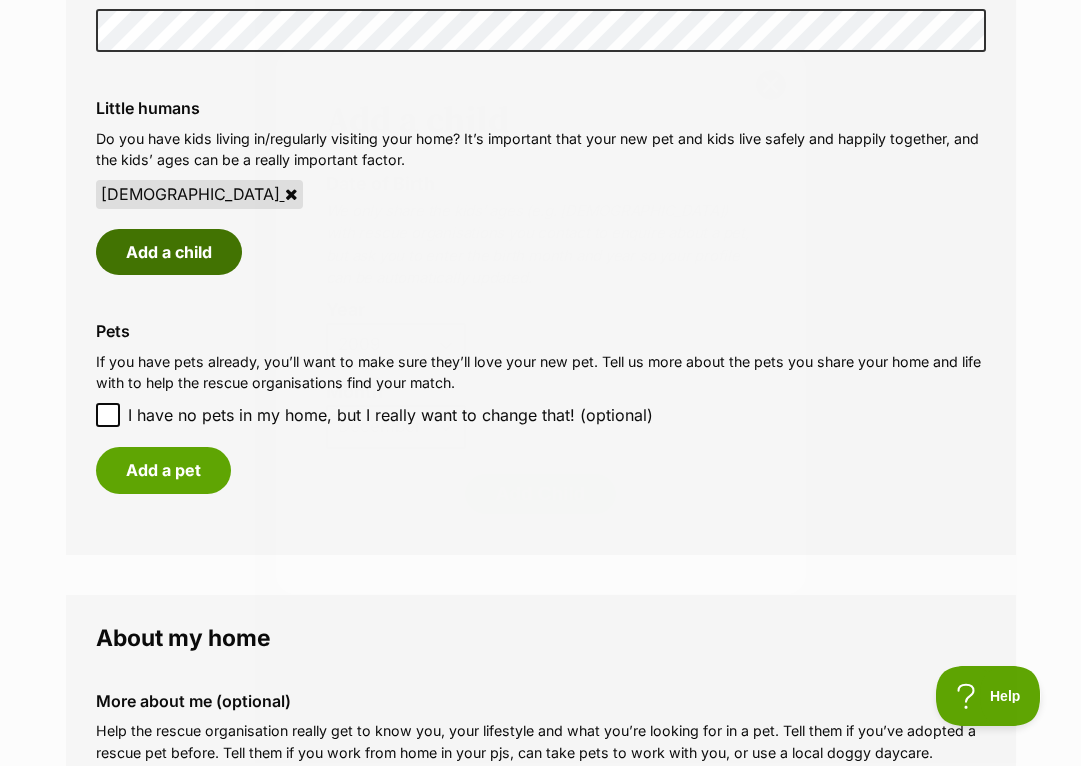 scroll, scrollTop: 1643, scrollLeft: 0, axis: vertical 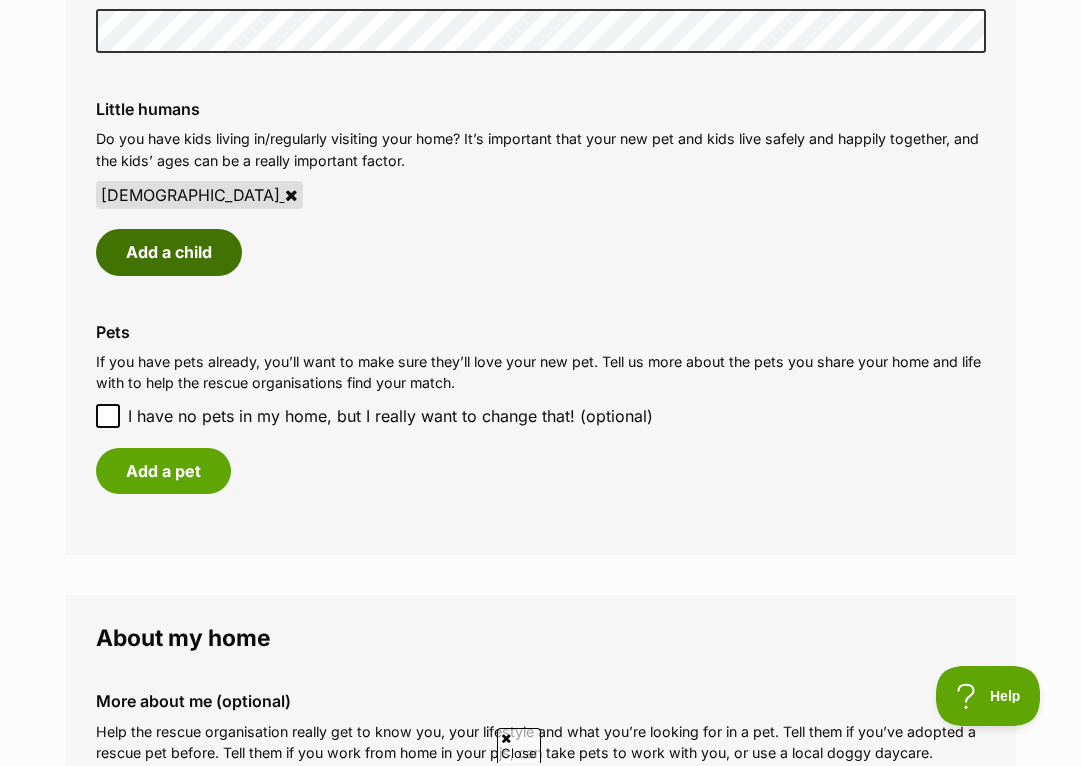 click on "Add a child" at bounding box center (169, 252) 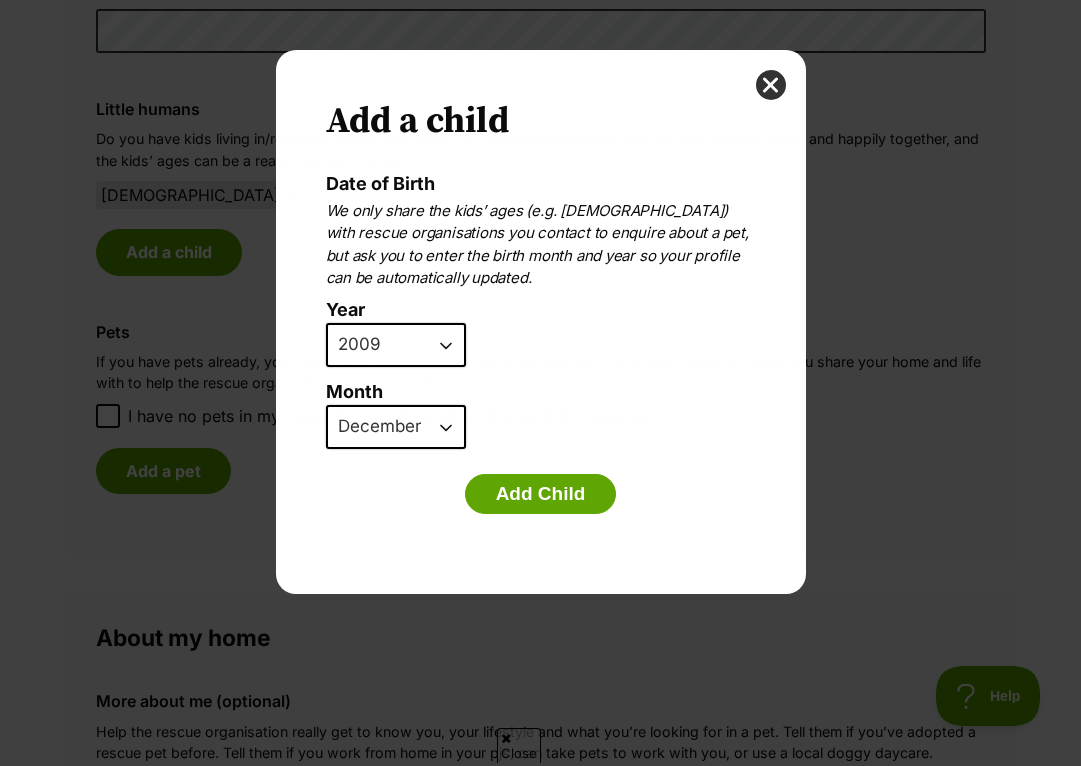 scroll, scrollTop: 0, scrollLeft: 0, axis: both 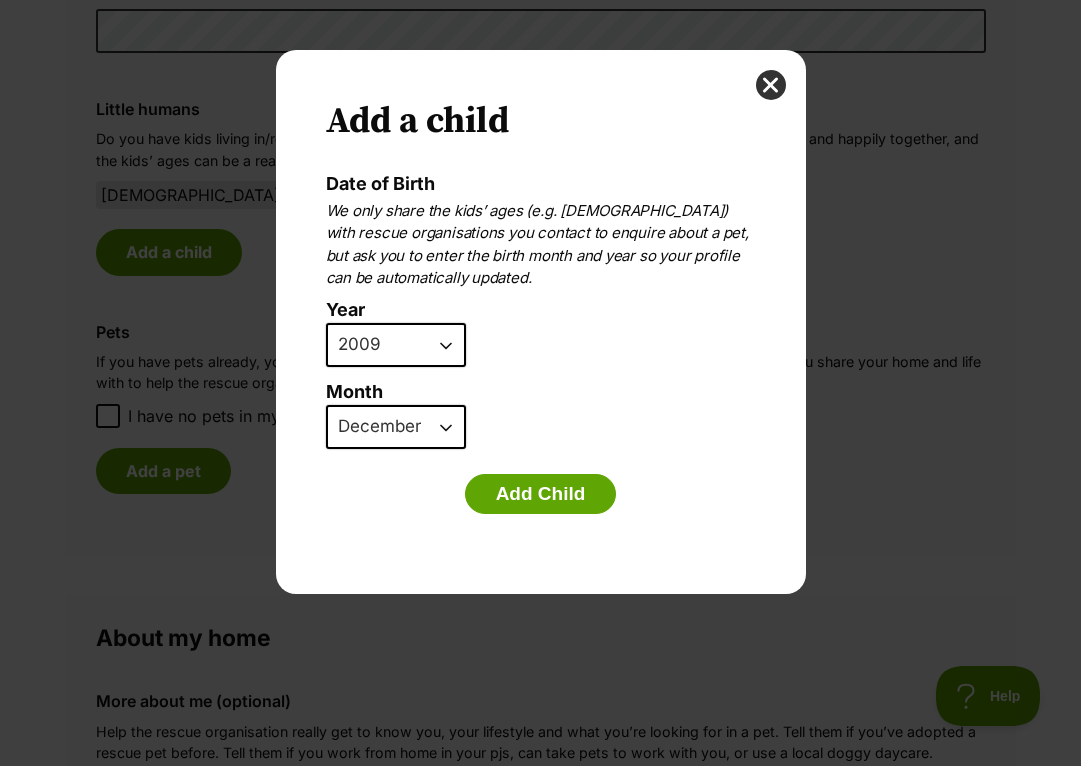 click on "2025
2024
2023
2022
2021
2020
2019
2018
2017
2016
2015
2014
2013
2012
2011
2010
2009
2008
2007" at bounding box center [396, 345] 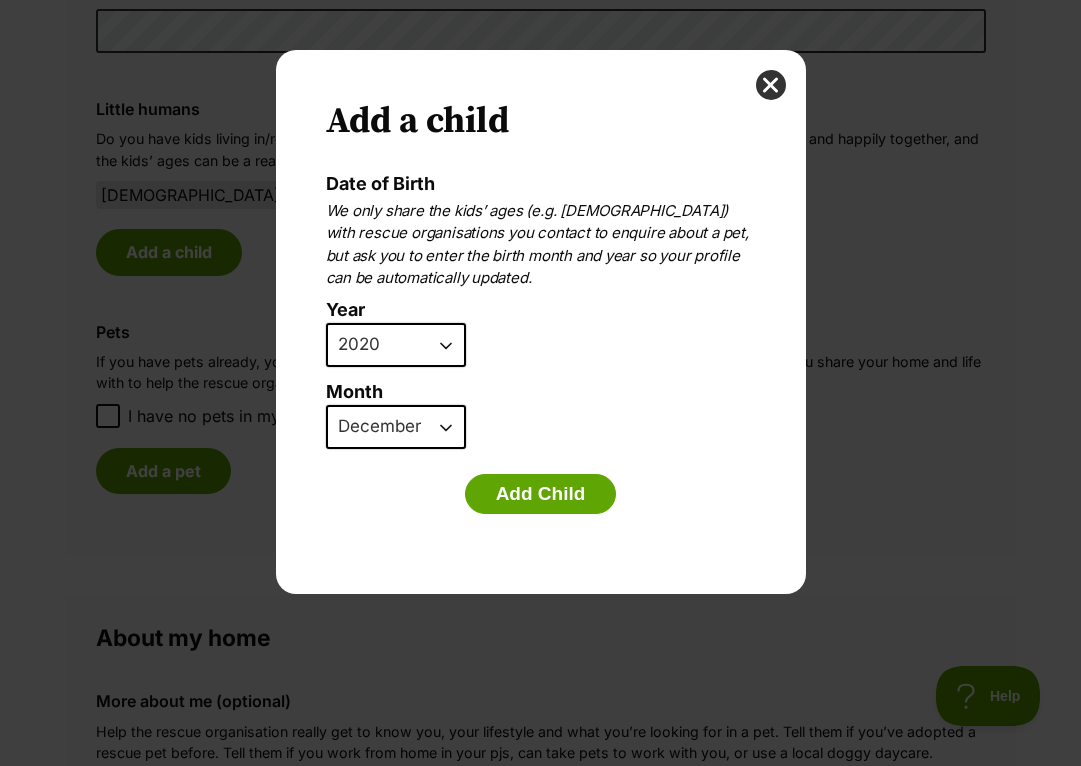 click on "January
February
March
April
May
June
July
August
September
October
November
December" at bounding box center [396, 427] 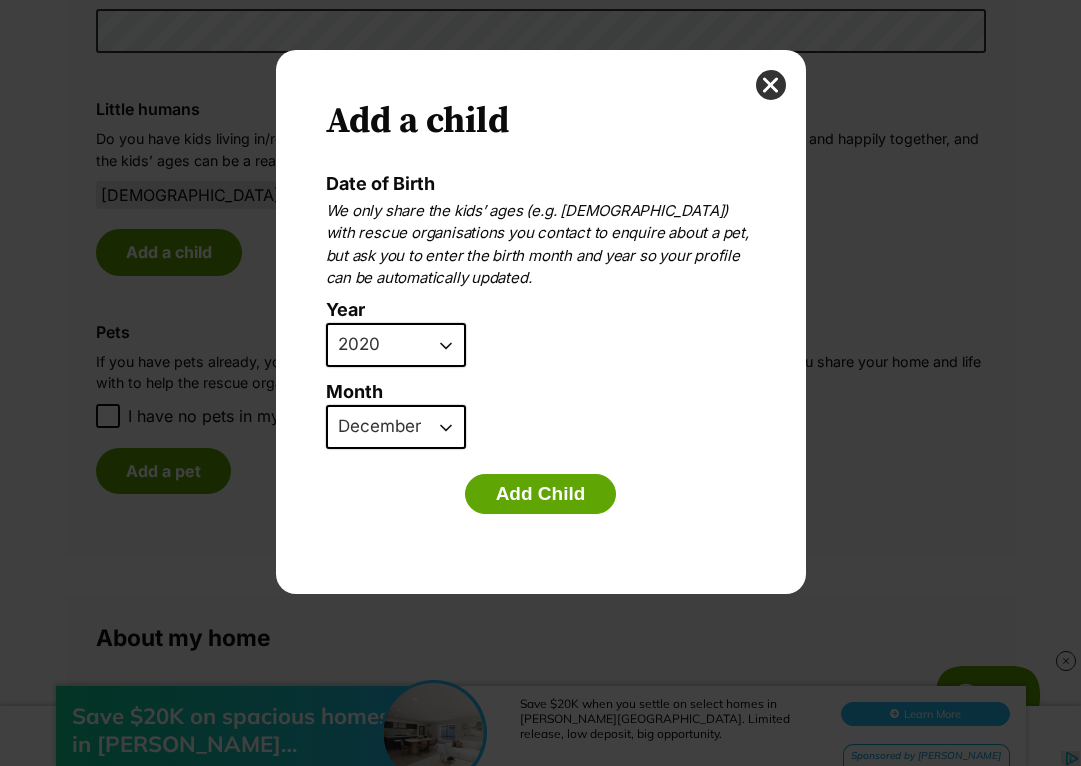 scroll, scrollTop: 0, scrollLeft: 0, axis: both 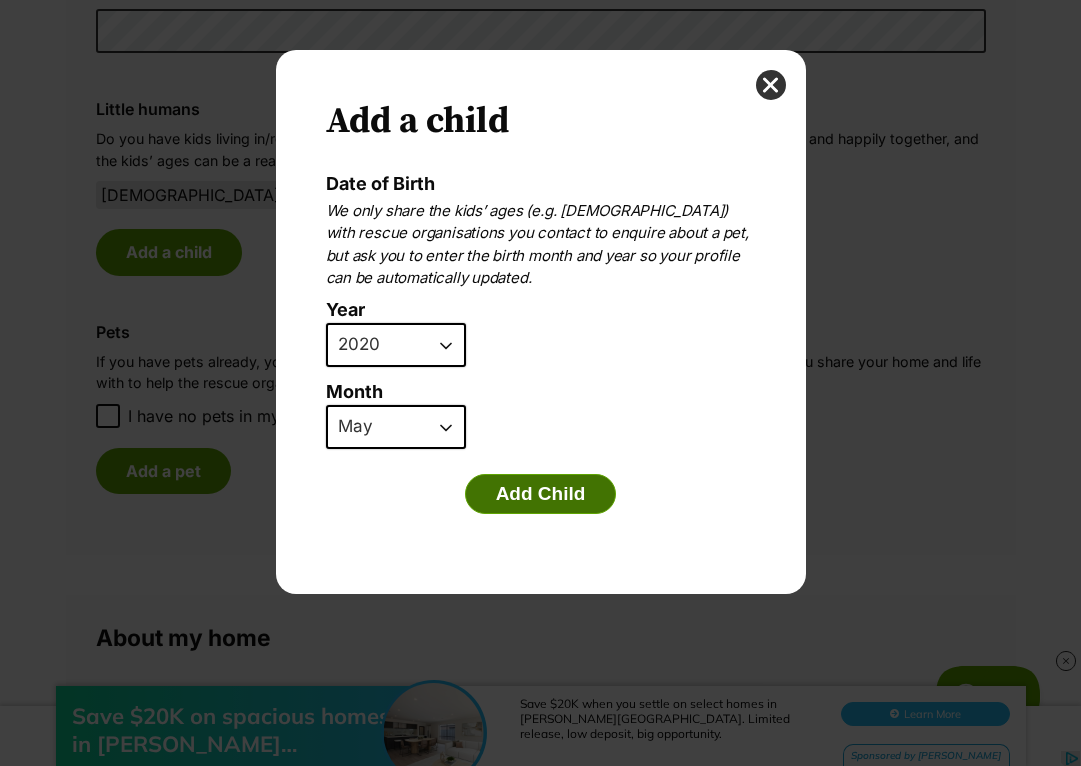 click on "Add Child" at bounding box center (541, 494) 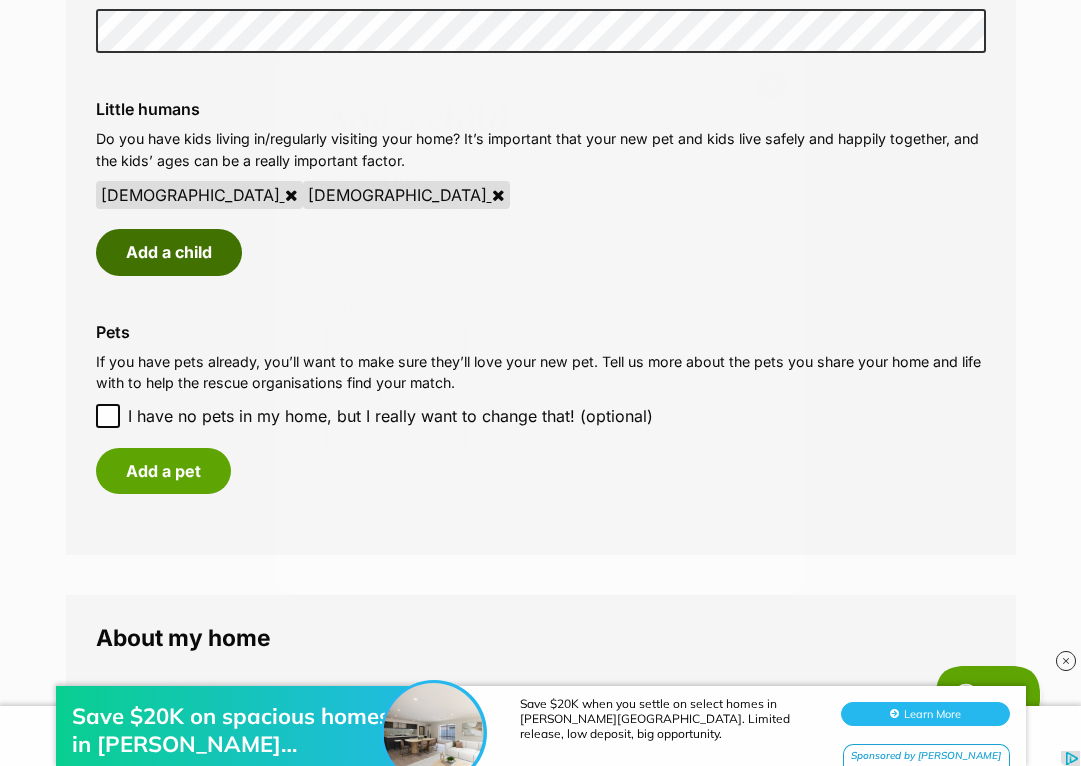 scroll, scrollTop: 1643, scrollLeft: 0, axis: vertical 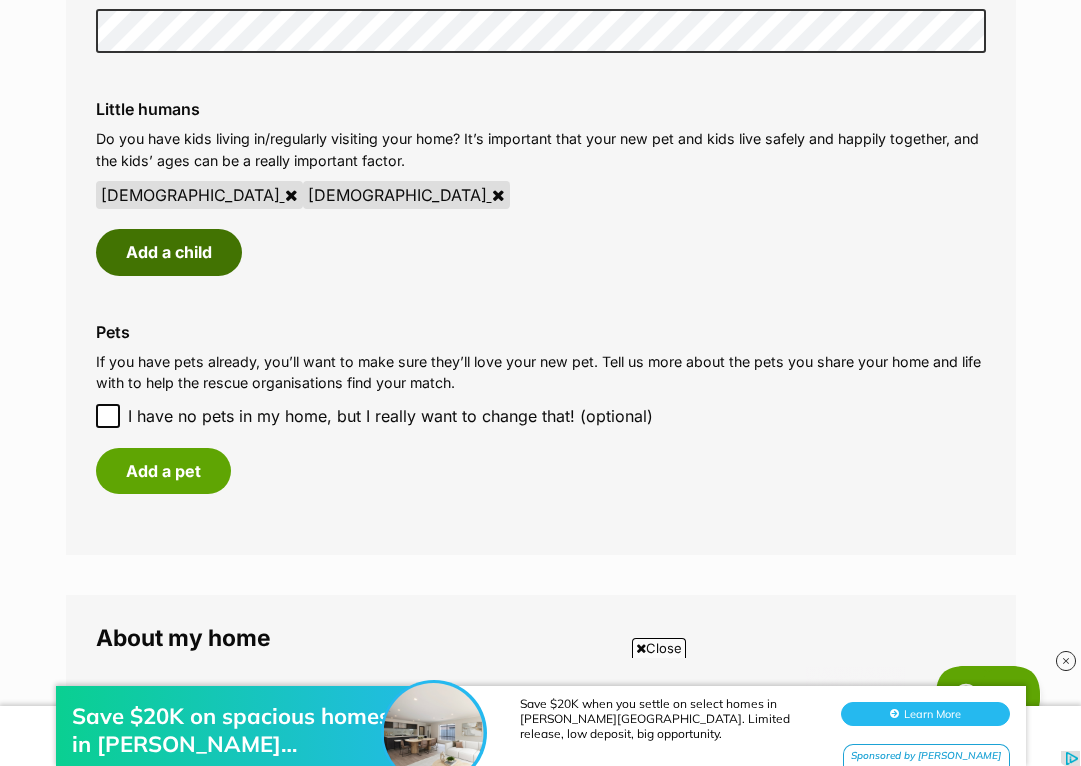 click on "Add a child" at bounding box center [169, 252] 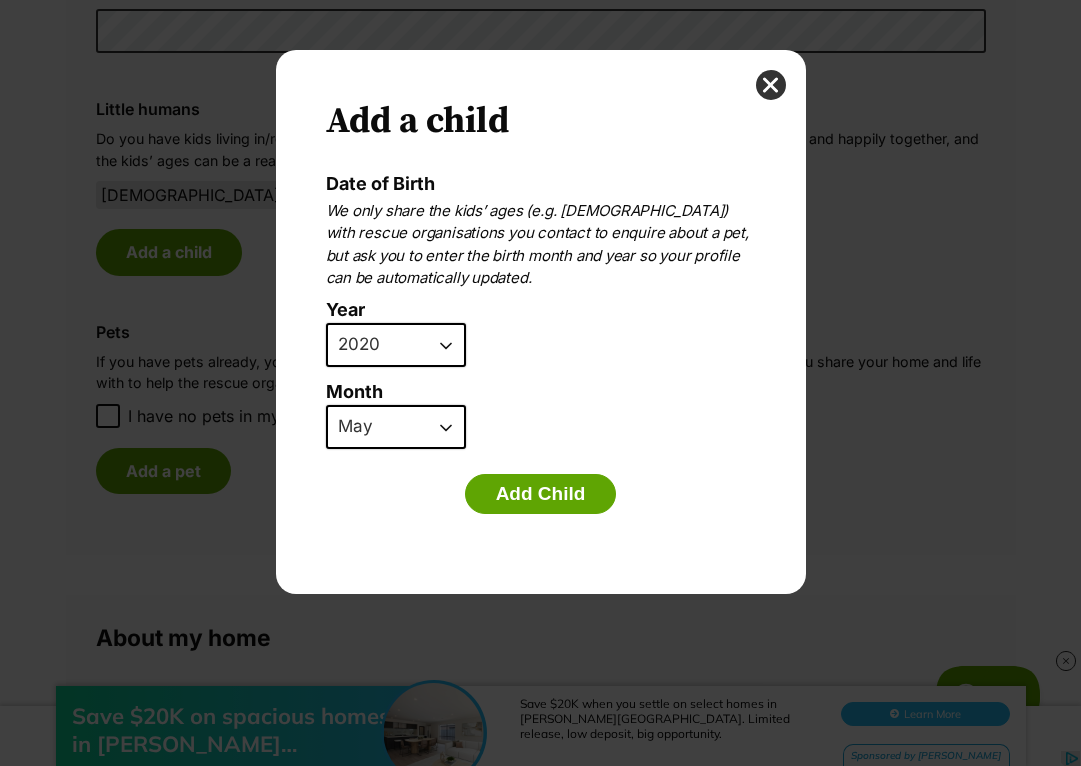 scroll, scrollTop: 0, scrollLeft: 0, axis: both 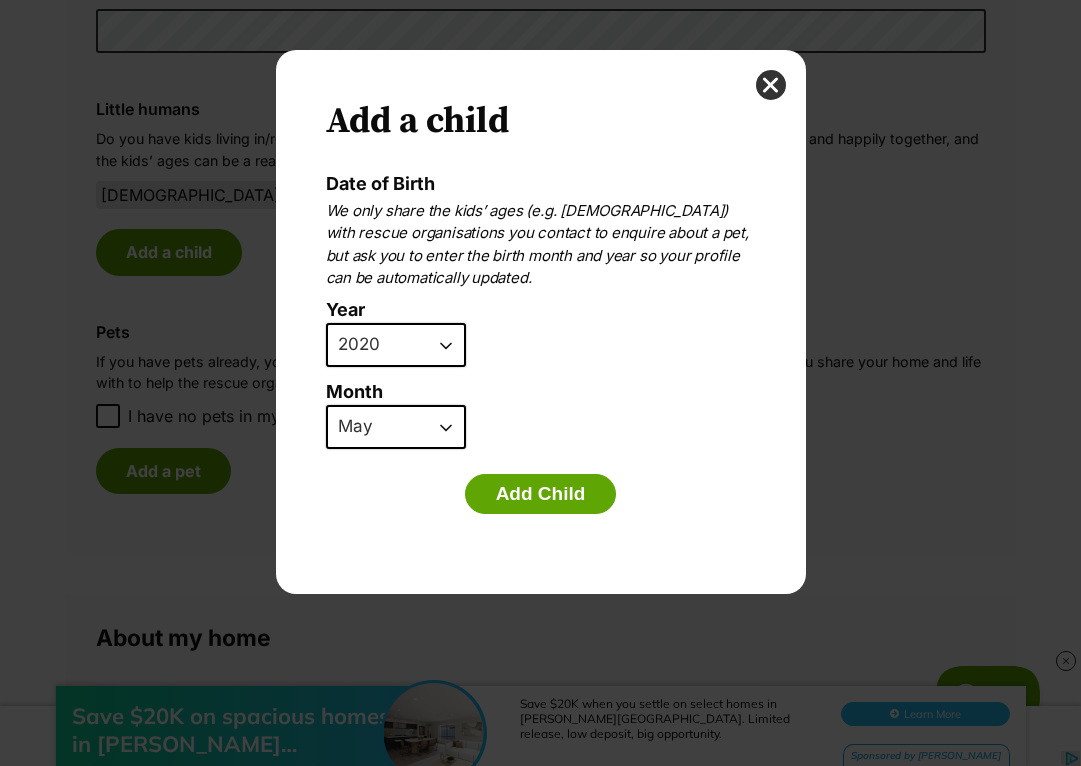 click on "2025
2024
2023
2022
2021
2020
2019
2018
2017
2016
2015
2014
2013
2012
2011
2010
2009
2008
2007" at bounding box center (396, 345) 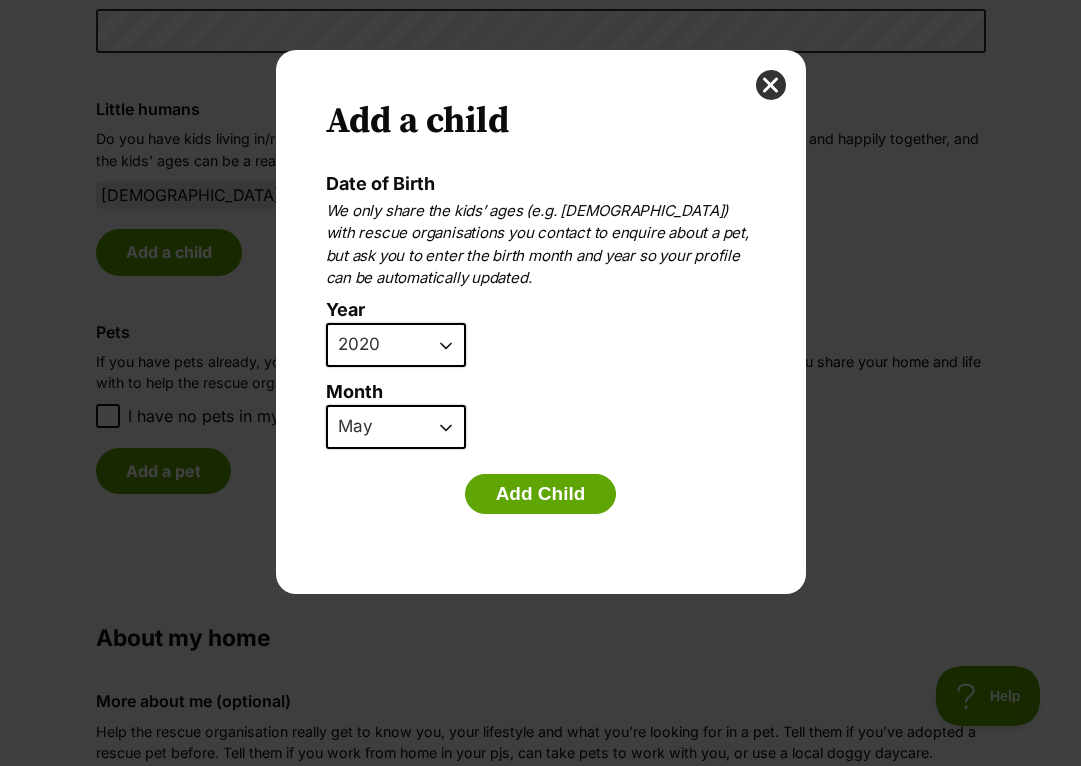 select on "2011" 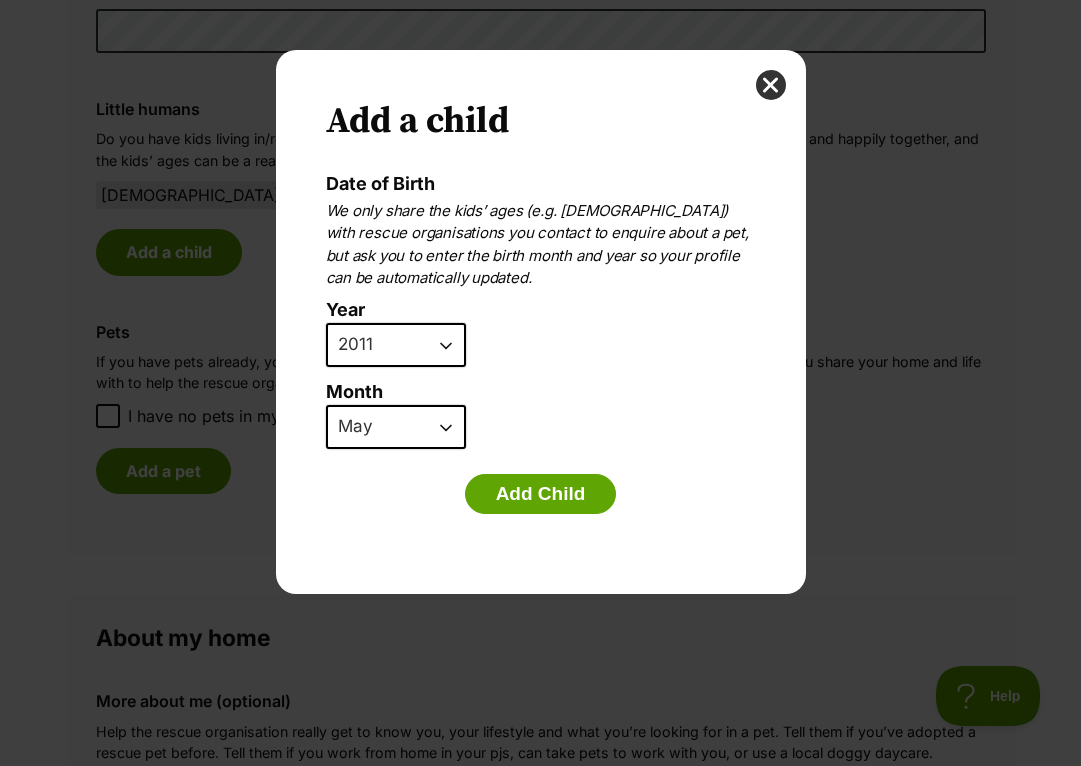 scroll, scrollTop: 0, scrollLeft: 0, axis: both 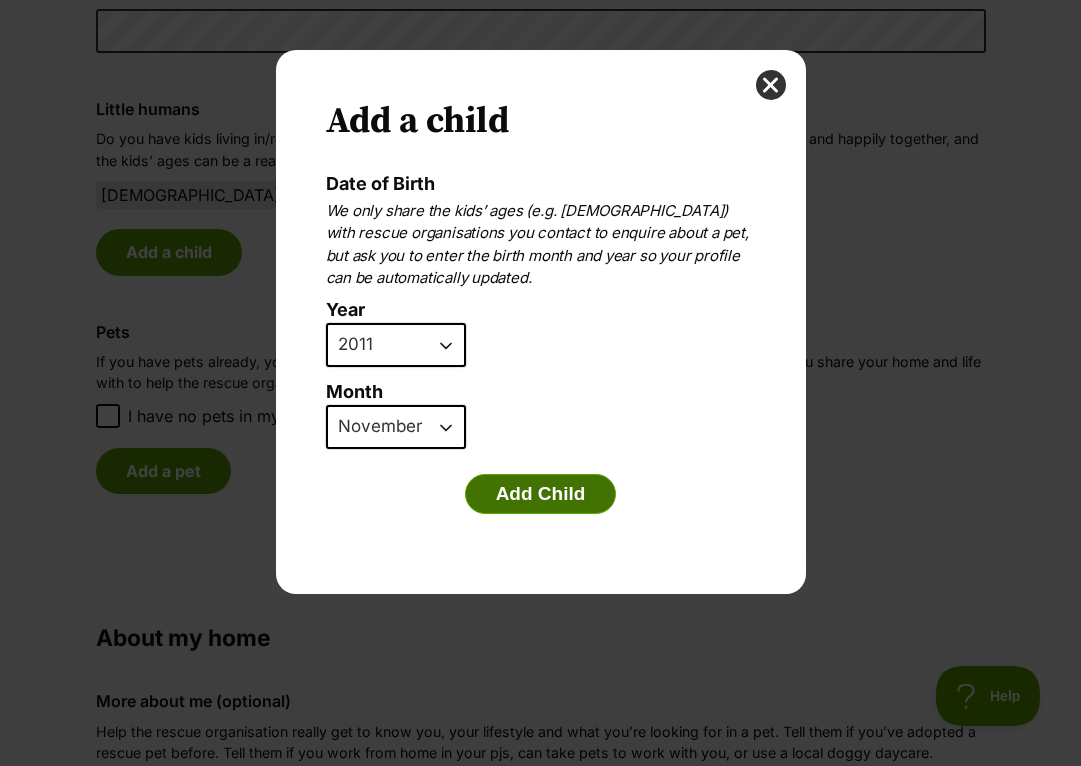 click on "Add Child" at bounding box center (541, 494) 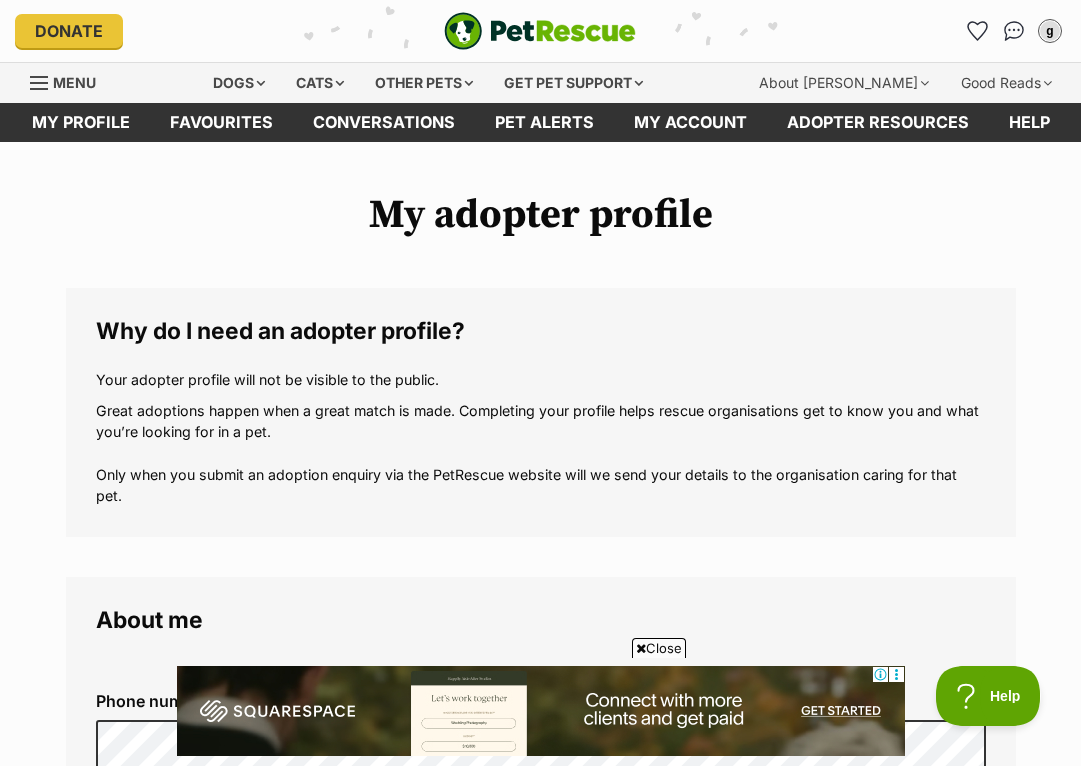 scroll, scrollTop: 1643, scrollLeft: 0, axis: vertical 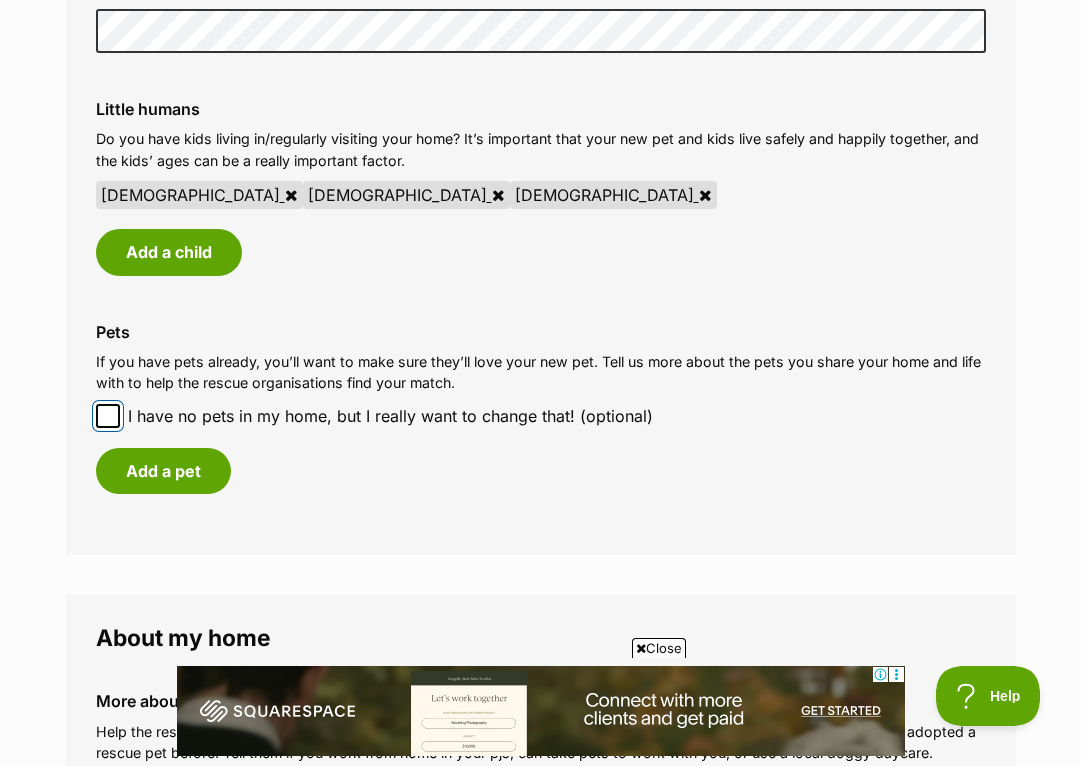 click on "I have no pets in my home, but I really want to change that! (optional)" at bounding box center (108, 416) 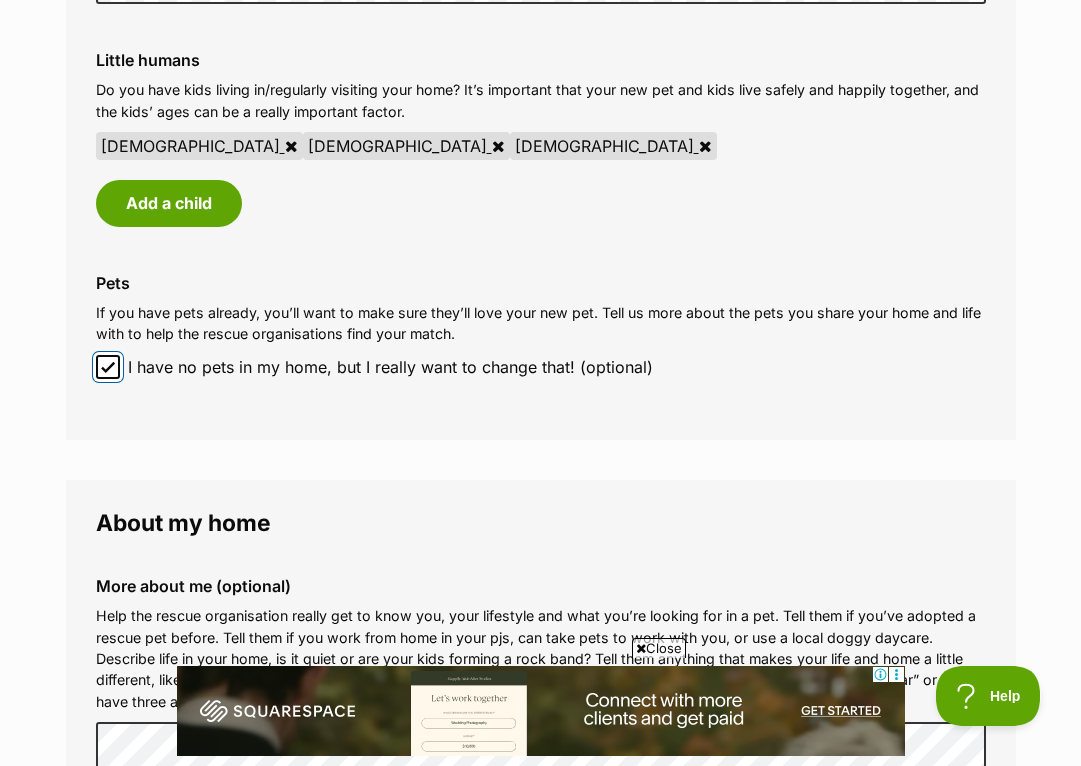scroll, scrollTop: 1708, scrollLeft: 0, axis: vertical 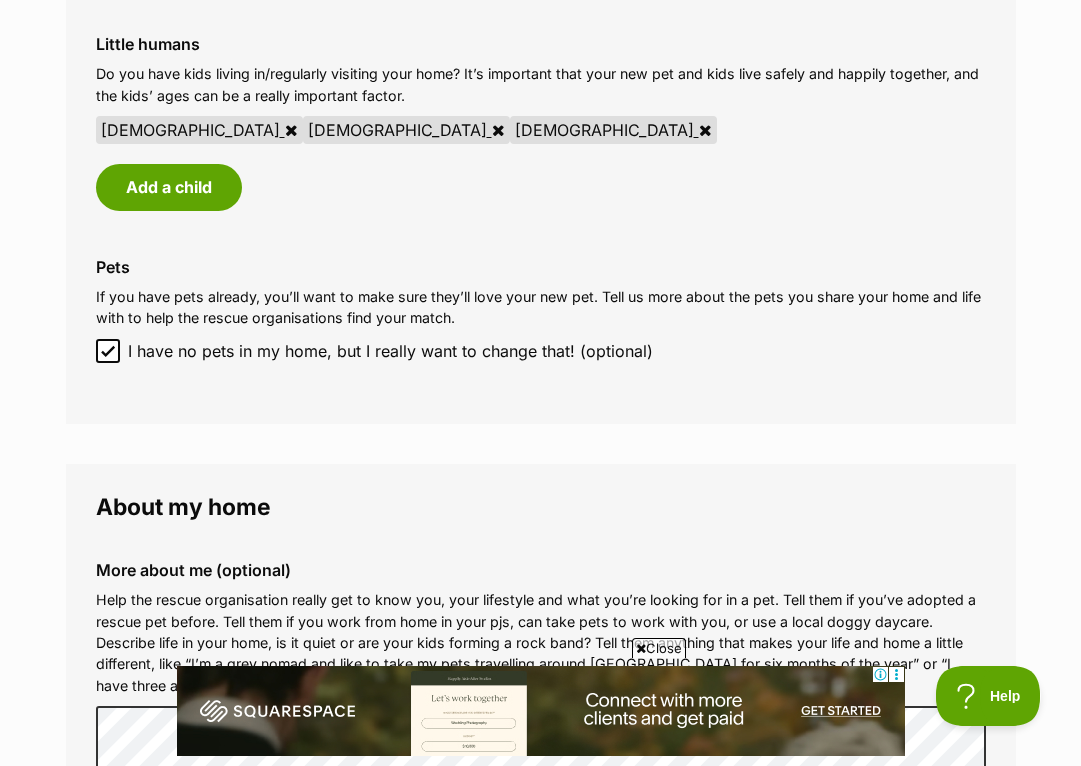 click 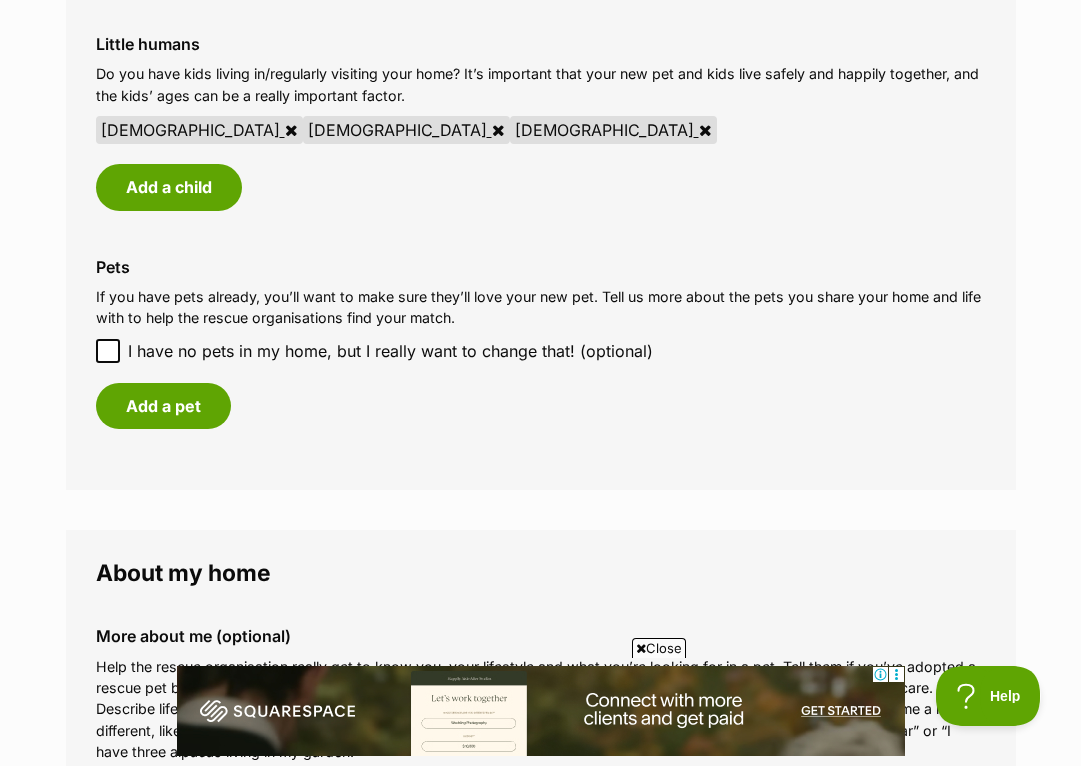 click 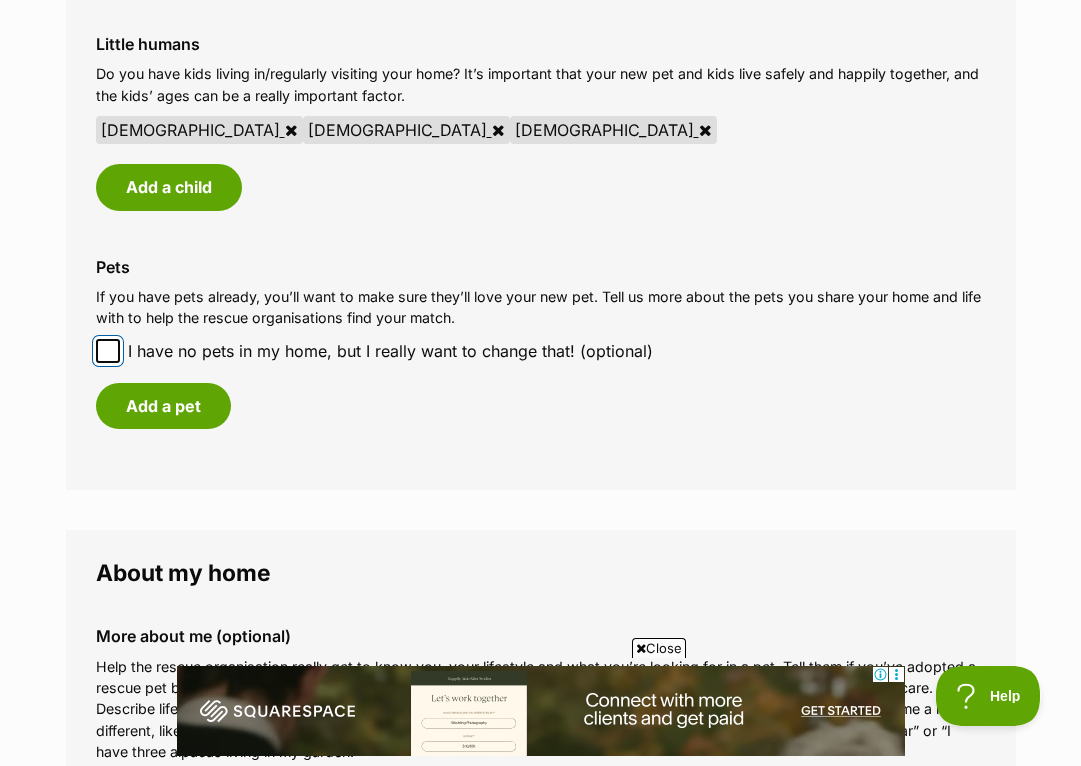 click on "I have no pets in my home, but I really want to change that! (optional)" at bounding box center (108, 351) 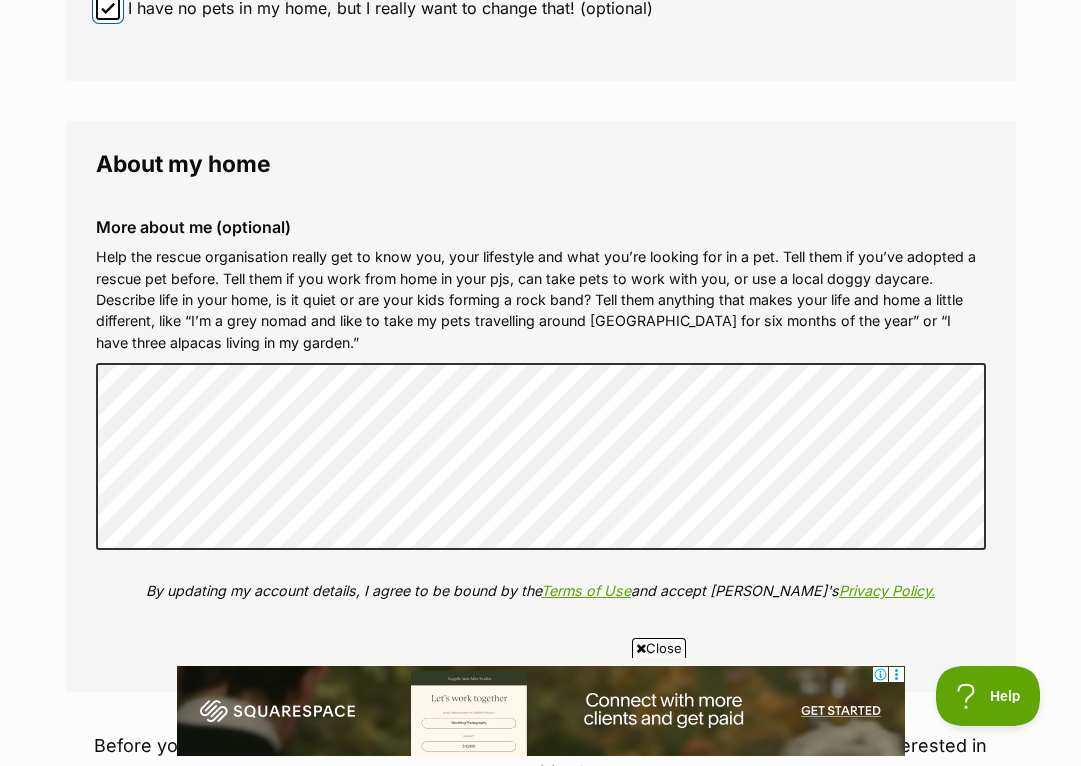scroll, scrollTop: 2081, scrollLeft: 0, axis: vertical 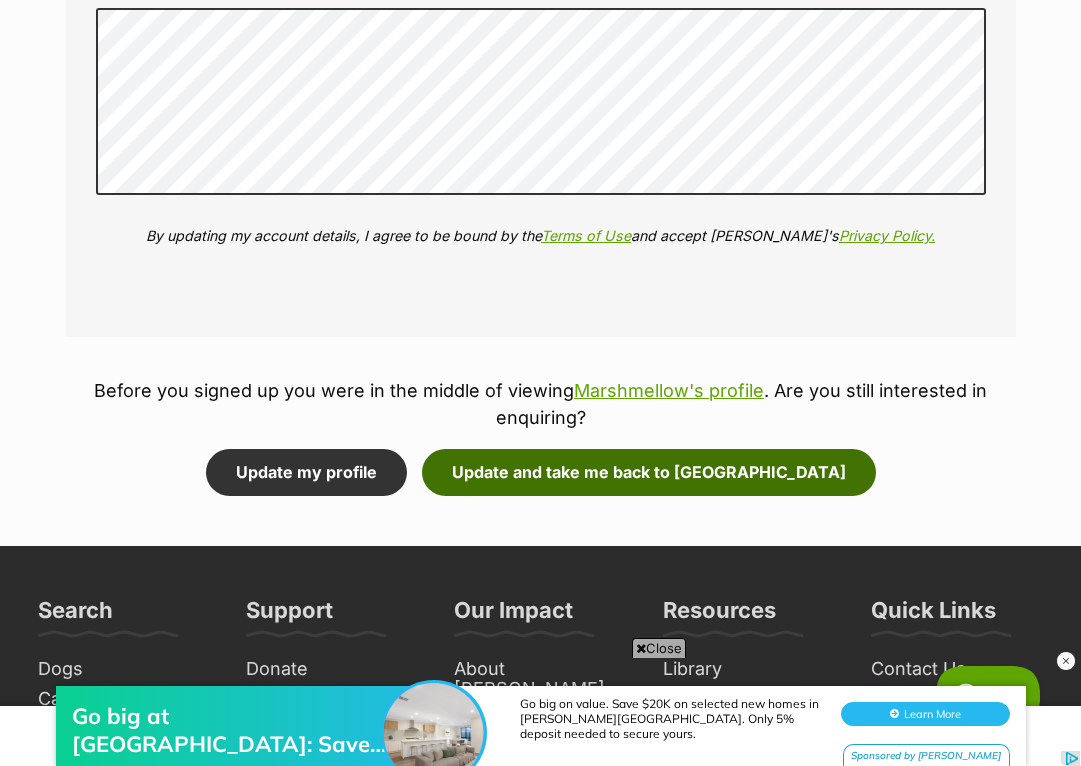 click on "Update and take me back to Marshmellow" at bounding box center [649, 472] 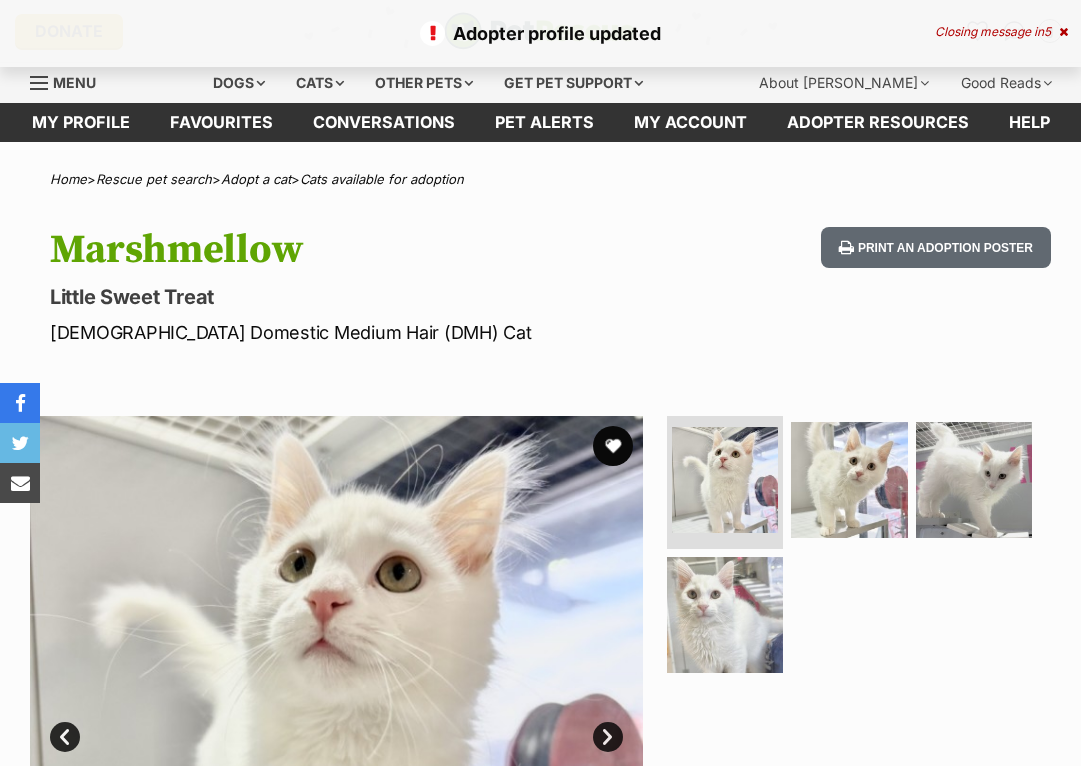 scroll, scrollTop: 0, scrollLeft: 0, axis: both 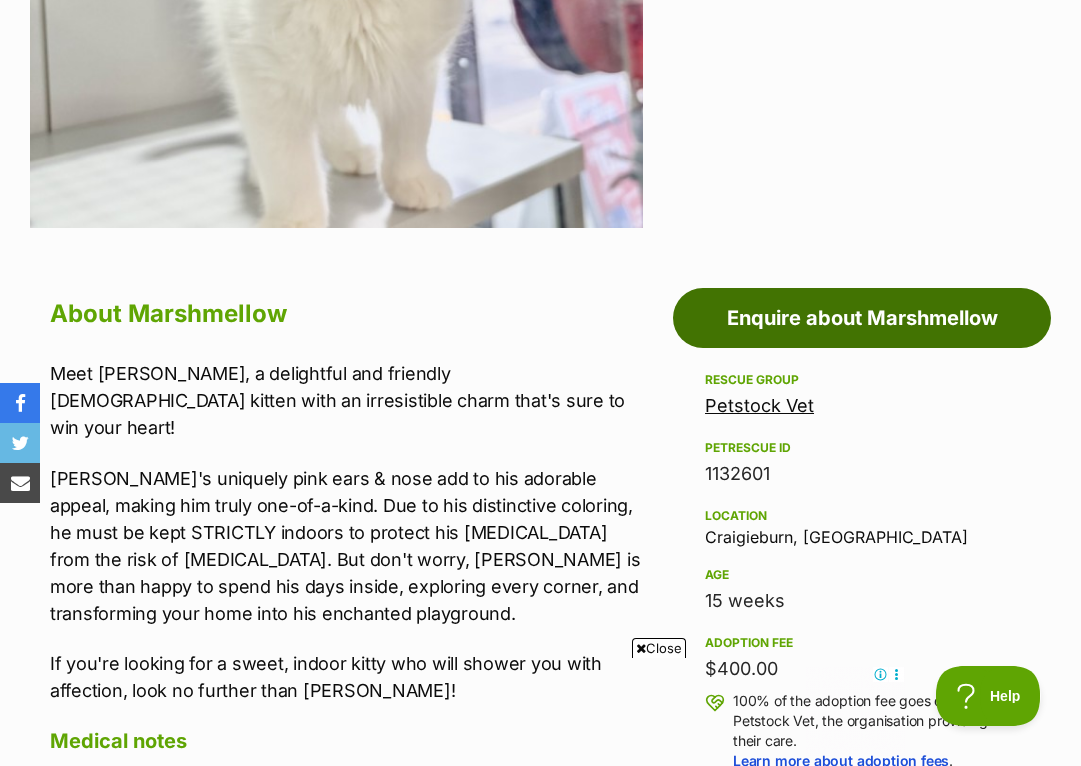 click on "Enquire about Marshmellow" at bounding box center [862, 318] 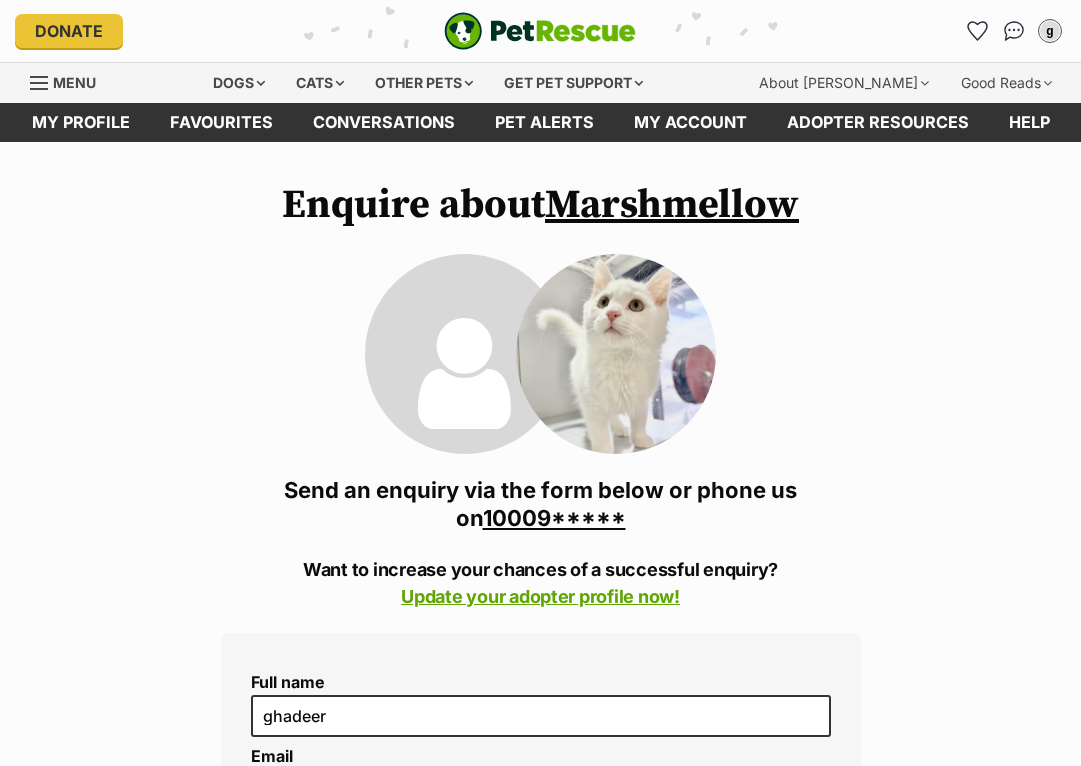 scroll, scrollTop: 0, scrollLeft: 0, axis: both 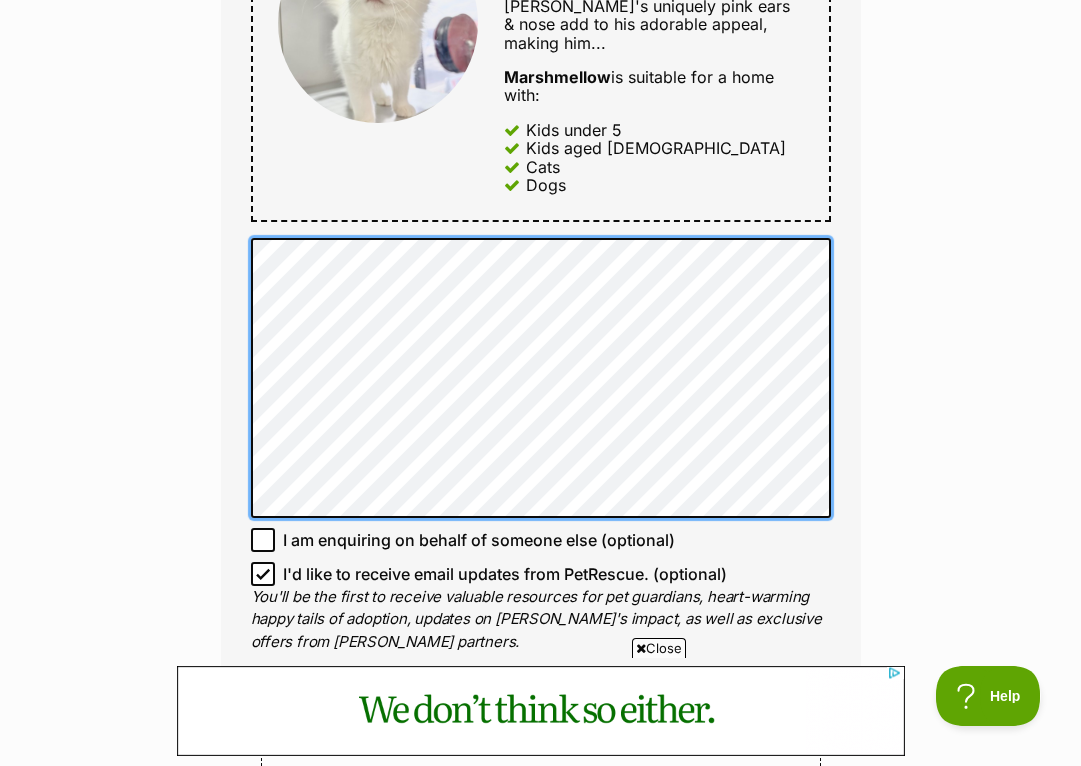 click on "Full name [PERSON_NAME]
Email
We require this to be able to send you communications regarding your pet enquiry.
[EMAIL_ADDRESS][DOMAIN_NAME]
Phone number [GEOGRAPHIC_DATA] +1 [GEOGRAPHIC_DATA] +44 [GEOGRAPHIC_DATA] (‫[GEOGRAPHIC_DATA]‬‎) +93 [GEOGRAPHIC_DATA] ([GEOGRAPHIC_DATA]) +355 [GEOGRAPHIC_DATA] (‫[GEOGRAPHIC_DATA]‬‎) +213 [US_STATE] +1684 [GEOGRAPHIC_DATA] +376 [GEOGRAPHIC_DATA] +244 [GEOGRAPHIC_DATA] +1264 [GEOGRAPHIC_DATA] +1268 [GEOGRAPHIC_DATA] +54 [GEOGRAPHIC_DATA] ([GEOGRAPHIC_DATA]) +374 [GEOGRAPHIC_DATA] +297 [GEOGRAPHIC_DATA] +61 [GEOGRAPHIC_DATA] ([GEOGRAPHIC_DATA]) +43 [GEOGRAPHIC_DATA] ([GEOGRAPHIC_DATA]) +994 [GEOGRAPHIC_DATA] +1242 [GEOGRAPHIC_DATA] (‫[GEOGRAPHIC_DATA]‬‎) +973 [GEOGRAPHIC_DATA] ([GEOGRAPHIC_DATA]) +880 [GEOGRAPHIC_DATA] +1246 [GEOGRAPHIC_DATA] ([GEOGRAPHIC_DATA]) +375 [GEOGRAPHIC_DATA] ([GEOGRAPHIC_DATA]) +32 [GEOGRAPHIC_DATA] +501 [GEOGRAPHIC_DATA] ([GEOGRAPHIC_DATA]) +229 [GEOGRAPHIC_DATA] +1441 [GEOGRAPHIC_DATA] (འབྲུག) +975 [GEOGRAPHIC_DATA] +591 [GEOGRAPHIC_DATA] ([GEOGRAPHIC_DATA]) +387 [GEOGRAPHIC_DATA] +267 [GEOGRAPHIC_DATA] ([GEOGRAPHIC_DATA]) +55 [GEOGRAPHIC_DATA] +246 [GEOGRAPHIC_DATA] +1284 [GEOGRAPHIC_DATA] +673 [GEOGRAPHIC_DATA] ([GEOGRAPHIC_DATA]) +359 [GEOGRAPHIC_DATA] +226 +257 +855" at bounding box center [541, 36] 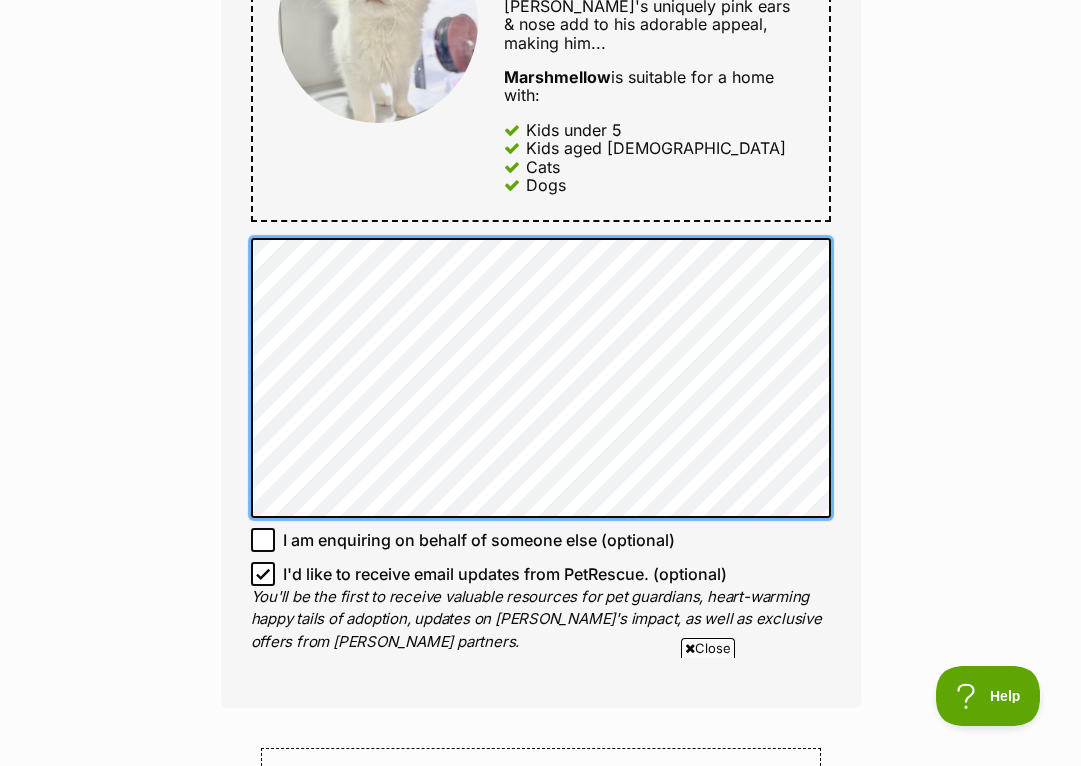 scroll, scrollTop: 0, scrollLeft: 0, axis: both 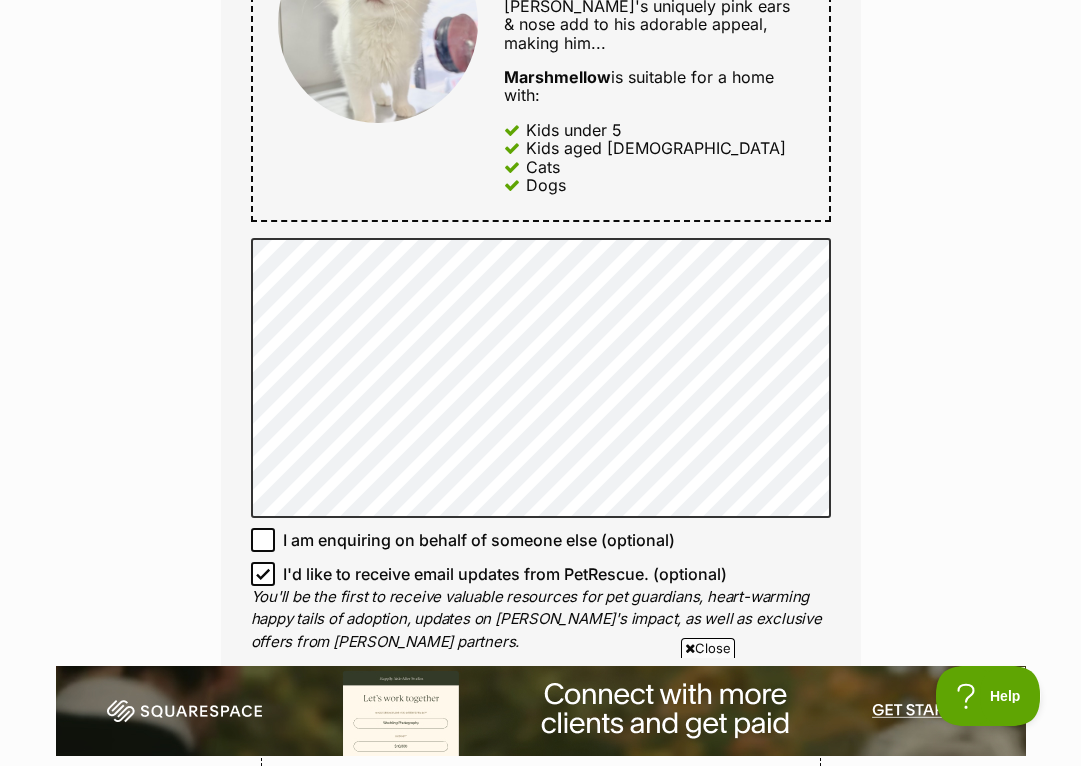 click on "Enquire about  Marshmellow
100090009000
Send an enquiry via the form below or phone us on
10009*****
Want to increase your chances of a successful enquiry?
Update your adopter profile now!
Full name [PERSON_NAME]
Email
We require this to be able to send you communications regarding your pet enquiry.
[EMAIL_ADDRESS][DOMAIN_NAME]
Phone number [GEOGRAPHIC_DATA] +1 [GEOGRAPHIC_DATA] +44 [GEOGRAPHIC_DATA] (‫[GEOGRAPHIC_DATA]‬‎) +93 [GEOGRAPHIC_DATA] ([GEOGRAPHIC_DATA]) +355 [GEOGRAPHIC_DATA] (‫[GEOGRAPHIC_DATA]‬‎) +213 [US_STATE] +1684 [GEOGRAPHIC_DATA] +376 [GEOGRAPHIC_DATA] +244 [GEOGRAPHIC_DATA] +1264 [GEOGRAPHIC_DATA] +1268 [GEOGRAPHIC_DATA] +54 [GEOGRAPHIC_DATA] ([GEOGRAPHIC_DATA]) +374 [GEOGRAPHIC_DATA] +297 [GEOGRAPHIC_DATA] +61 [GEOGRAPHIC_DATA] ([GEOGRAPHIC_DATA]) +43 [GEOGRAPHIC_DATA] ([GEOGRAPHIC_DATA]) +994 [GEOGRAPHIC_DATA] +1242 [GEOGRAPHIC_DATA] (‫[GEOGRAPHIC_DATA]‬‎) +973 [GEOGRAPHIC_DATA] ([GEOGRAPHIC_DATA]) +880 [GEOGRAPHIC_DATA] +1246 [GEOGRAPHIC_DATA] ([GEOGRAPHIC_DATA]) +375 [GEOGRAPHIC_DATA] ([GEOGRAPHIC_DATA]) +32 [GEOGRAPHIC_DATA] +501 [GEOGRAPHIC_DATA] ([GEOGRAPHIC_DATA]) +229 [GEOGRAPHIC_DATA] +1441 [GEOGRAPHIC_DATA] (འབྲུག) +975 [GEOGRAPHIC_DATA] +591 +387 [GEOGRAPHIC_DATA] +55" at bounding box center [541, 295] 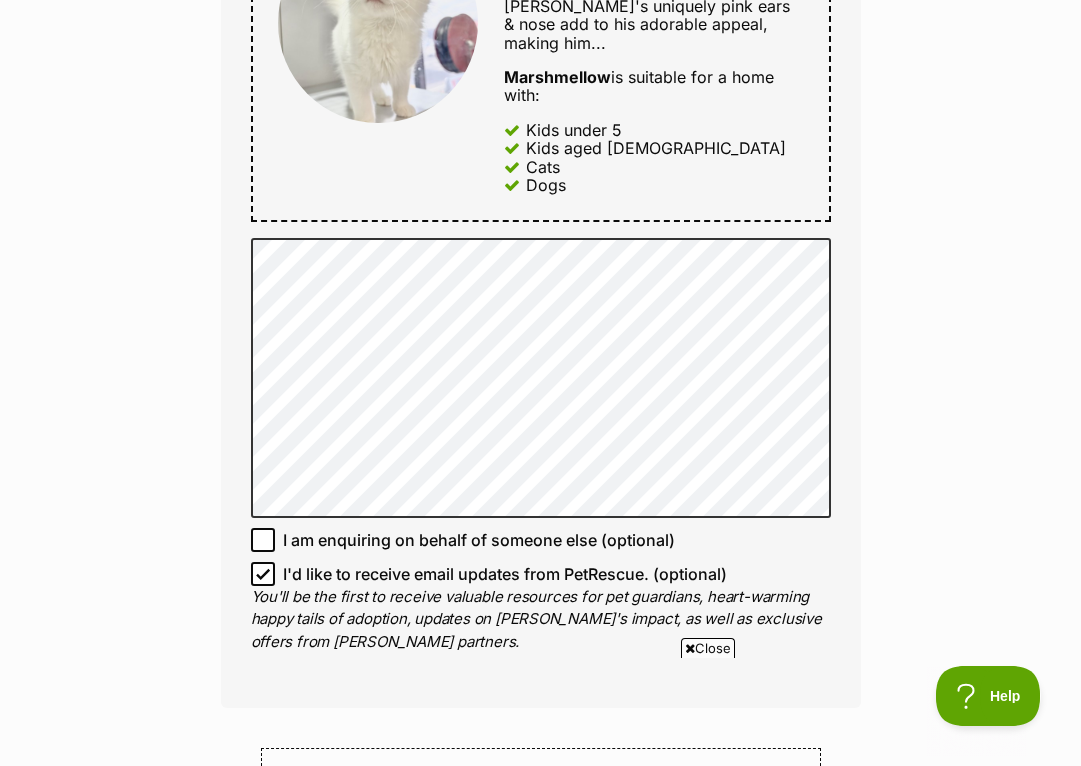 scroll, scrollTop: 0, scrollLeft: 0, axis: both 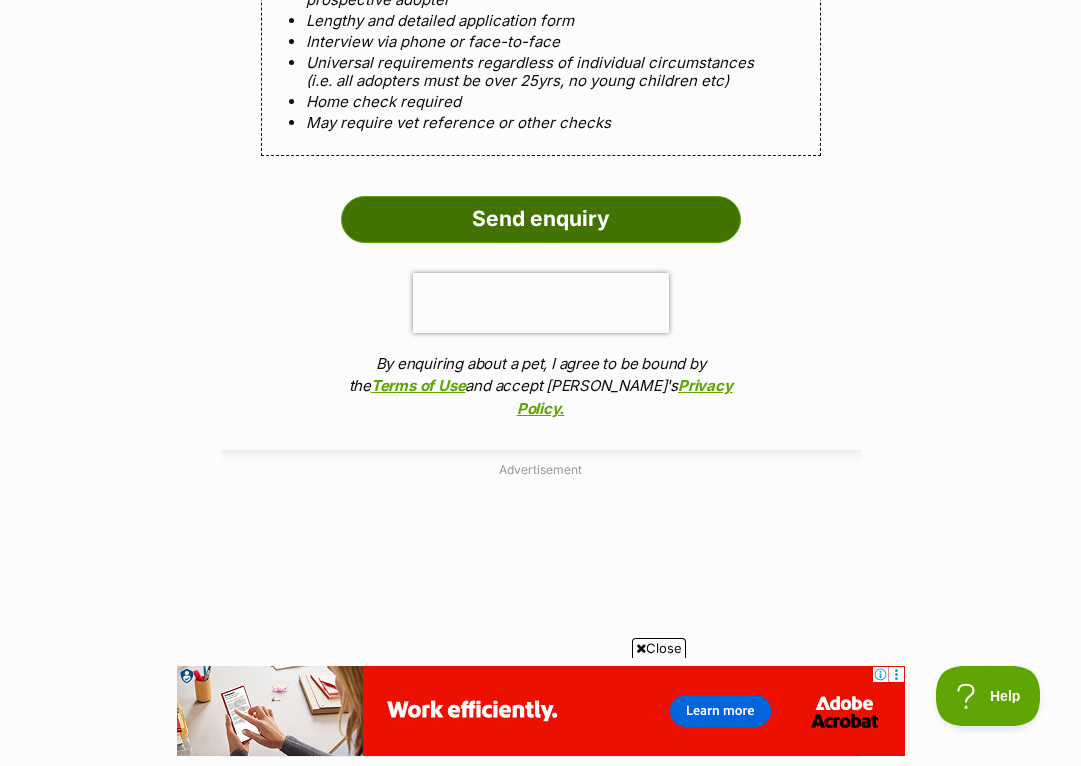 click on "Send enquiry" at bounding box center (541, 219) 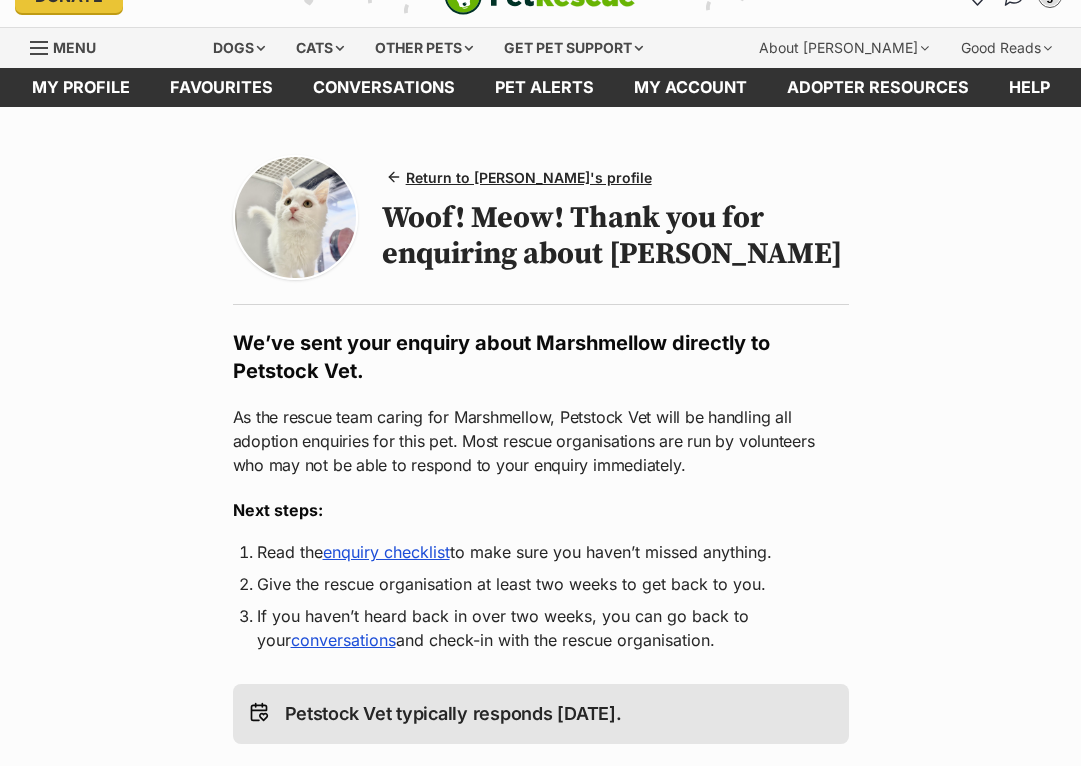 scroll, scrollTop: 49, scrollLeft: 0, axis: vertical 